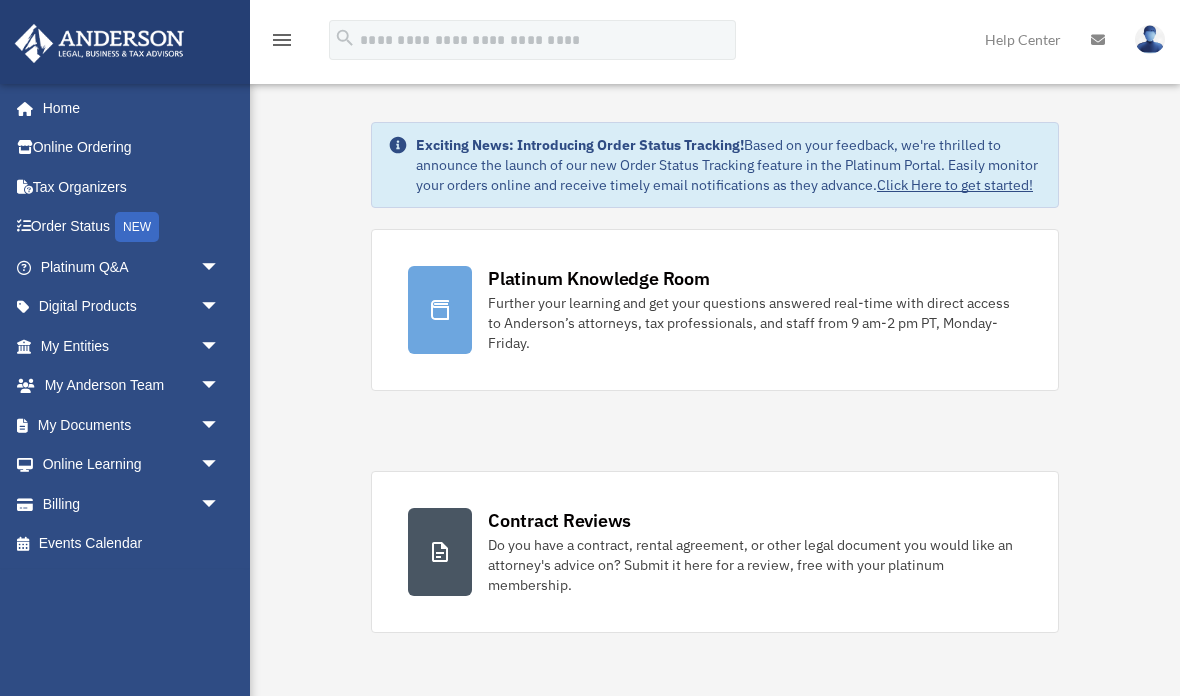 scroll, scrollTop: 0, scrollLeft: 0, axis: both 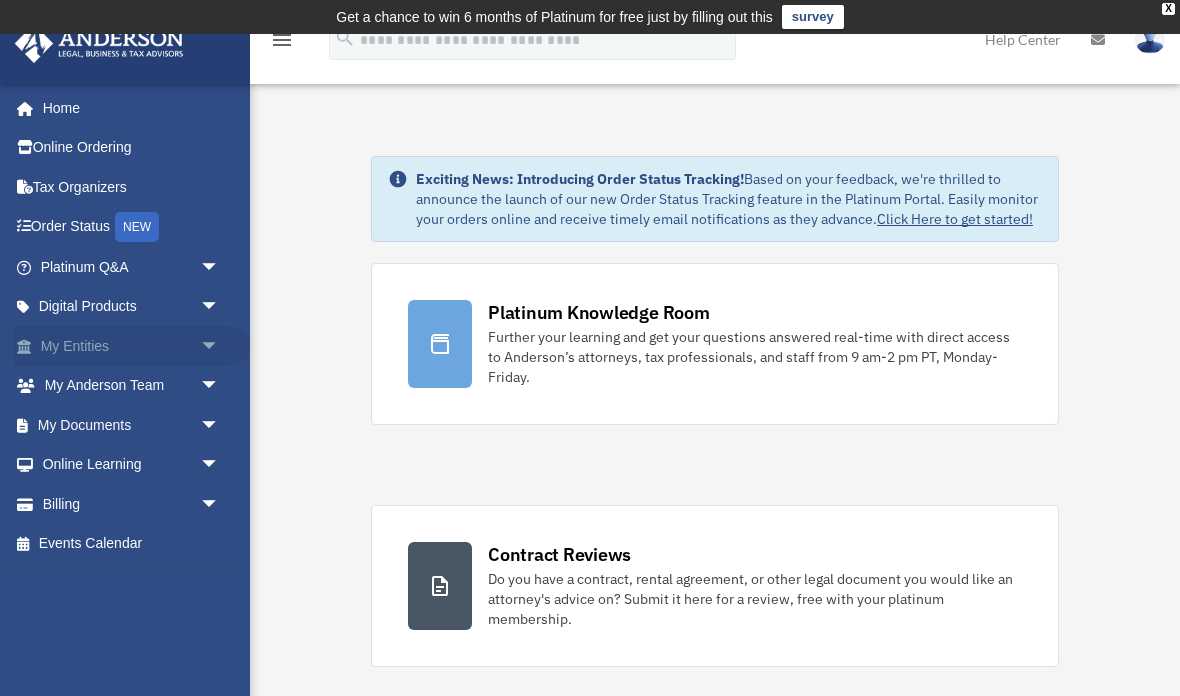 click on "arrow_drop_down" at bounding box center (220, 346) 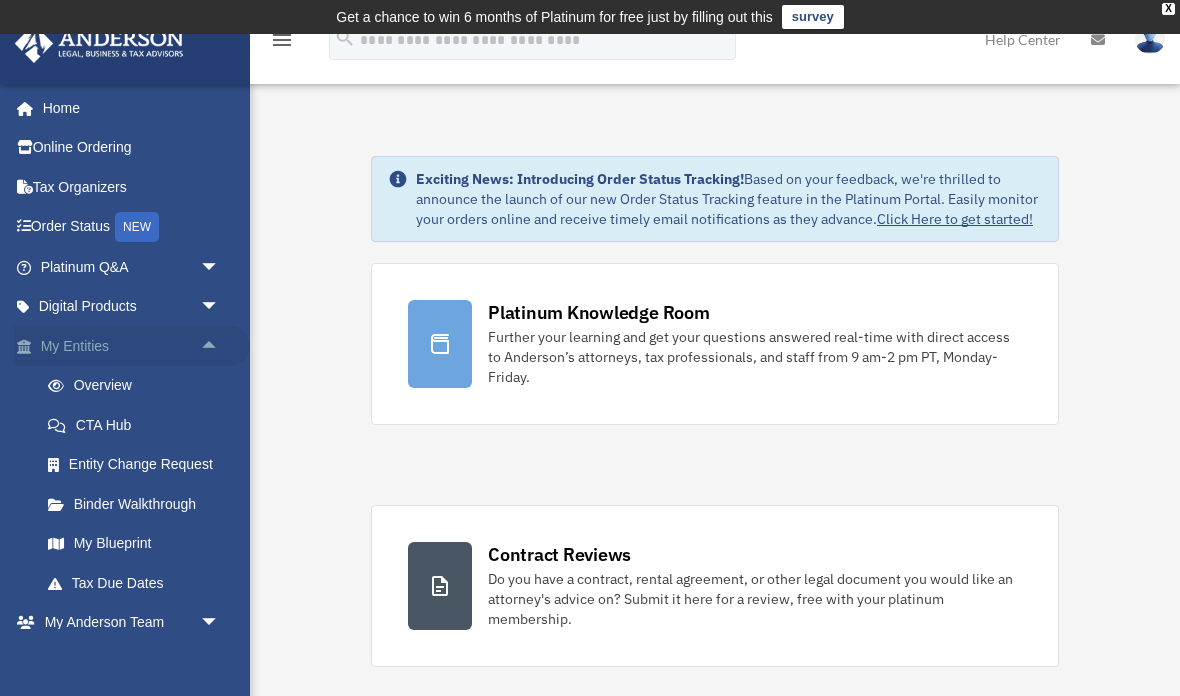 click on "My Entities arrow_drop_up" at bounding box center (132, 346) 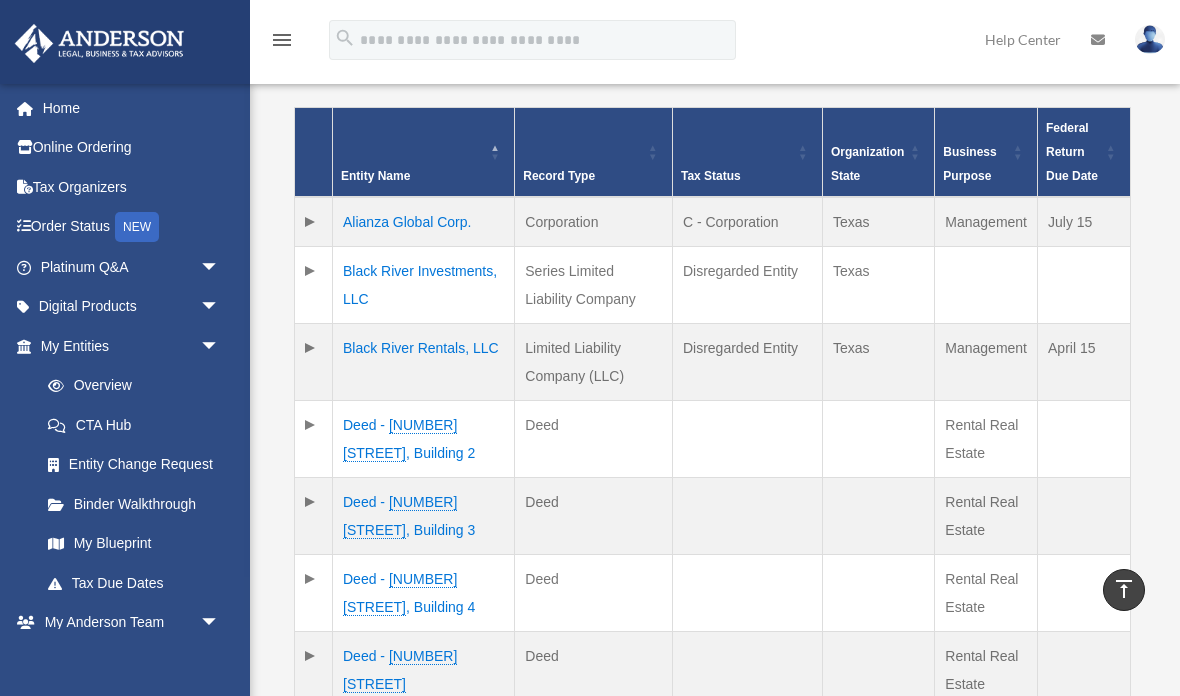 scroll, scrollTop: 576, scrollLeft: 0, axis: vertical 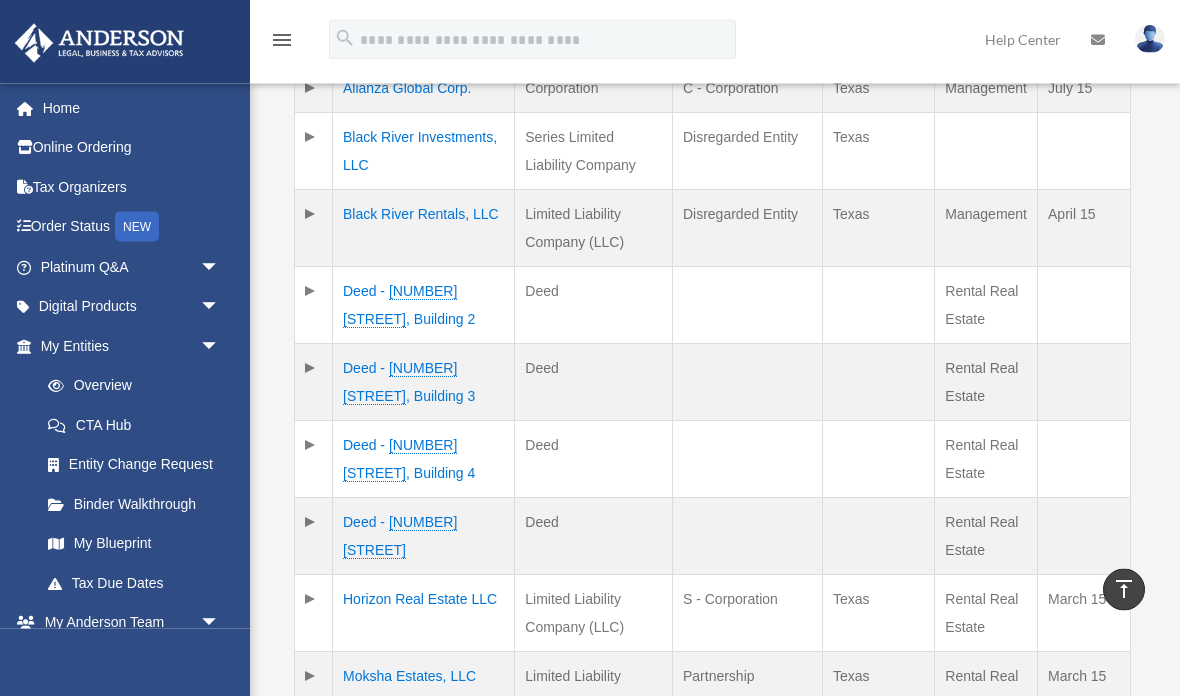 click on "Moksha Estates, LLC" at bounding box center [424, 691] 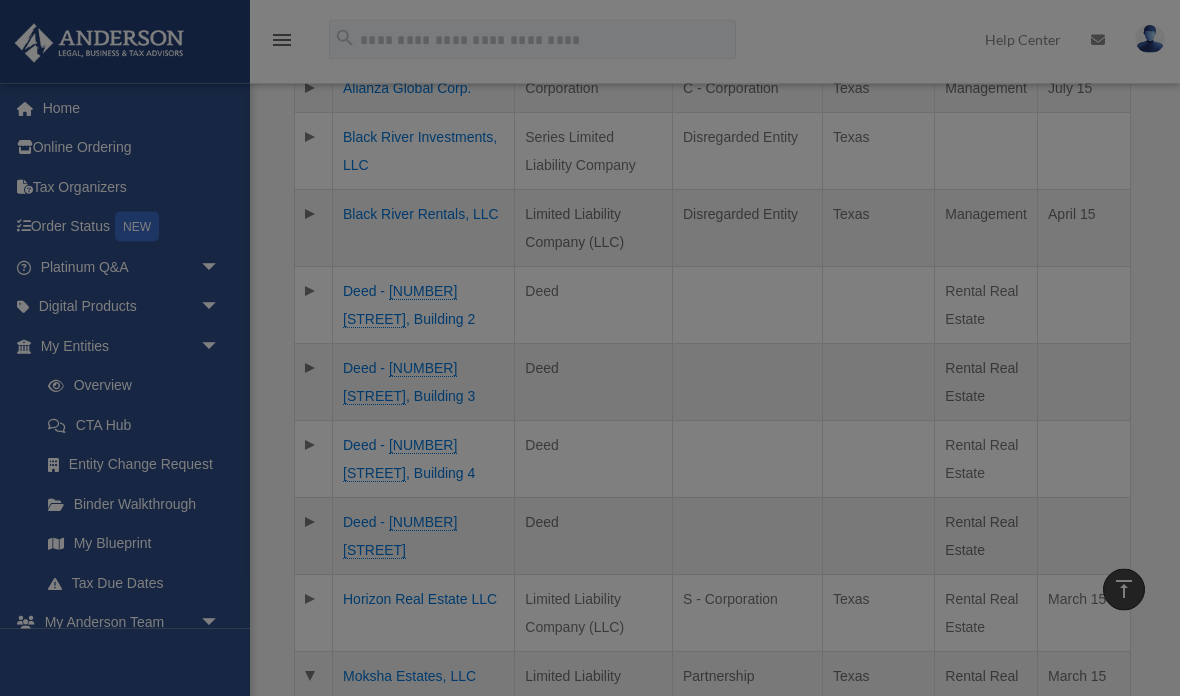 scroll, scrollTop: 577, scrollLeft: 0, axis: vertical 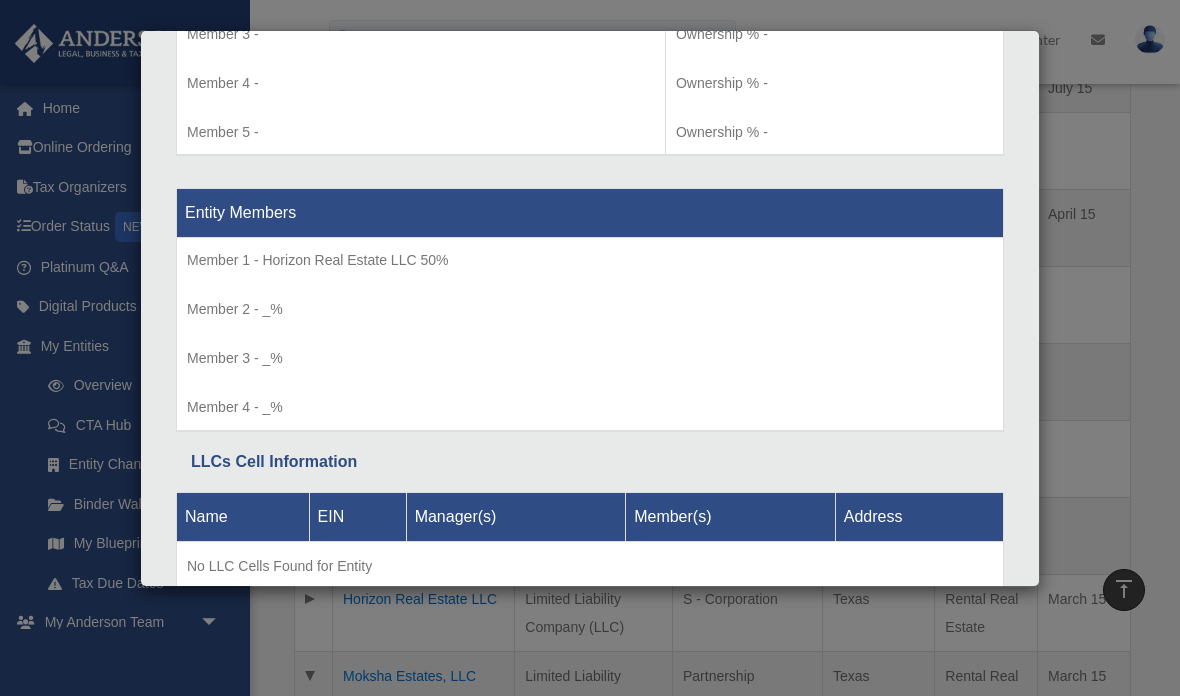 click on "Details
×
Articles Sent
Organizational Date" at bounding box center (590, 348) 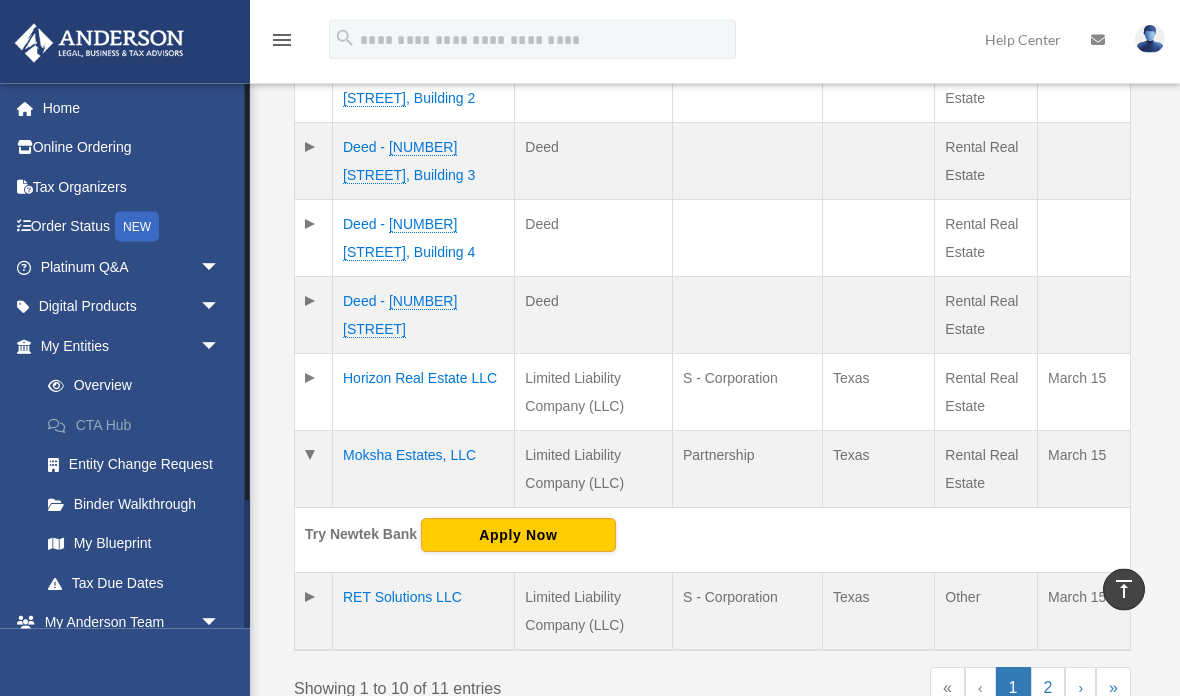 scroll, scrollTop: 798, scrollLeft: 0, axis: vertical 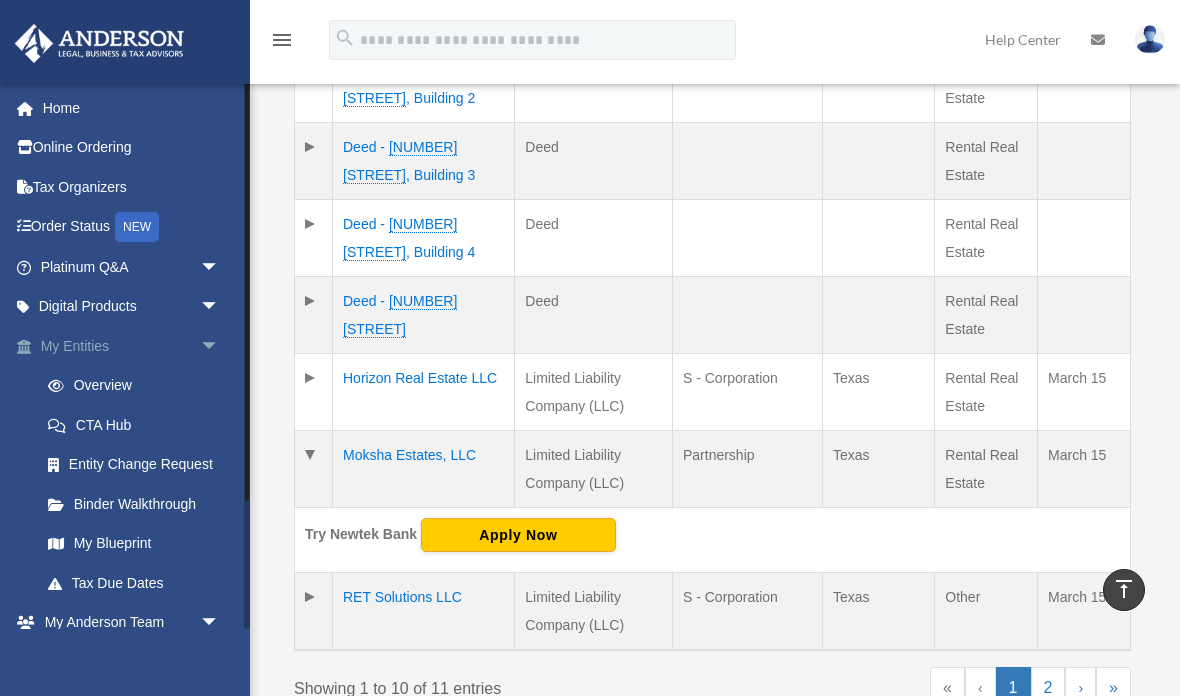 click on "arrow_drop_down" at bounding box center (220, 346) 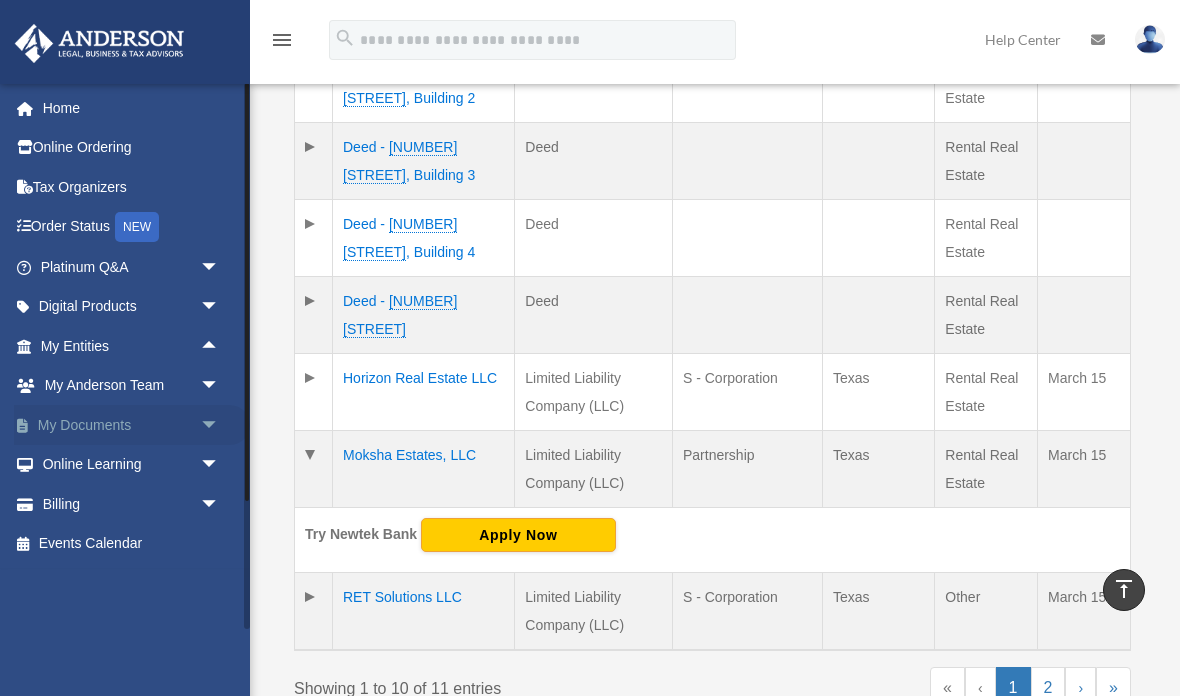 click on "arrow_drop_down" at bounding box center [220, 425] 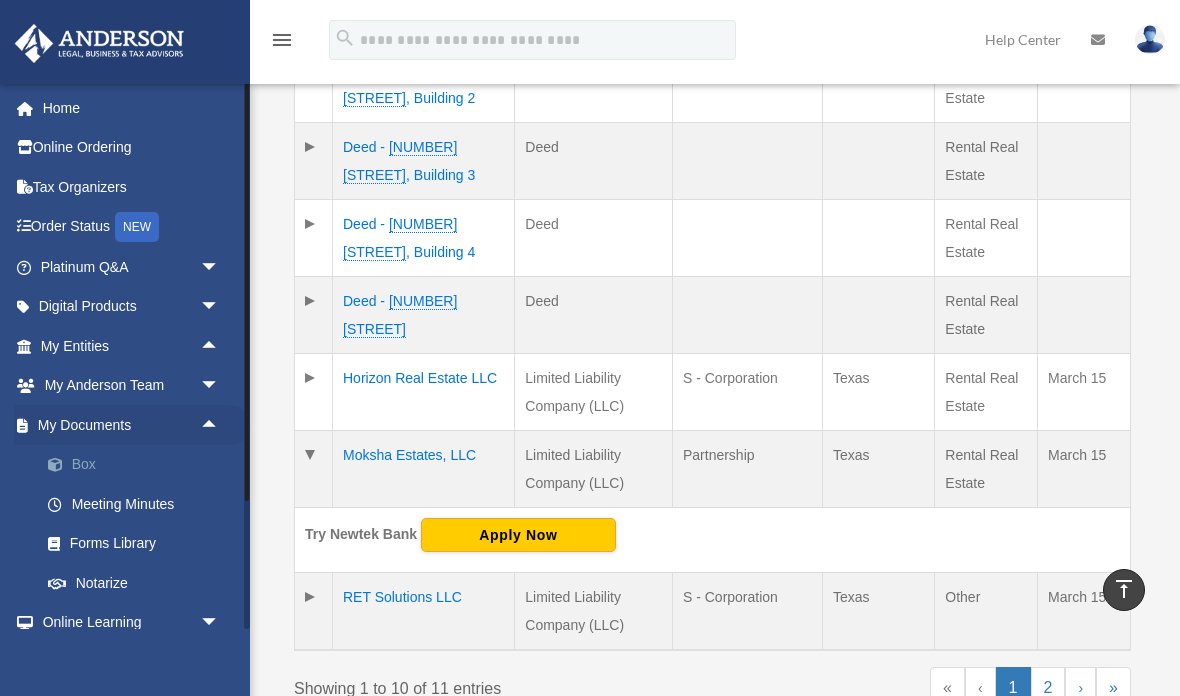 click on "Box" at bounding box center [139, 465] 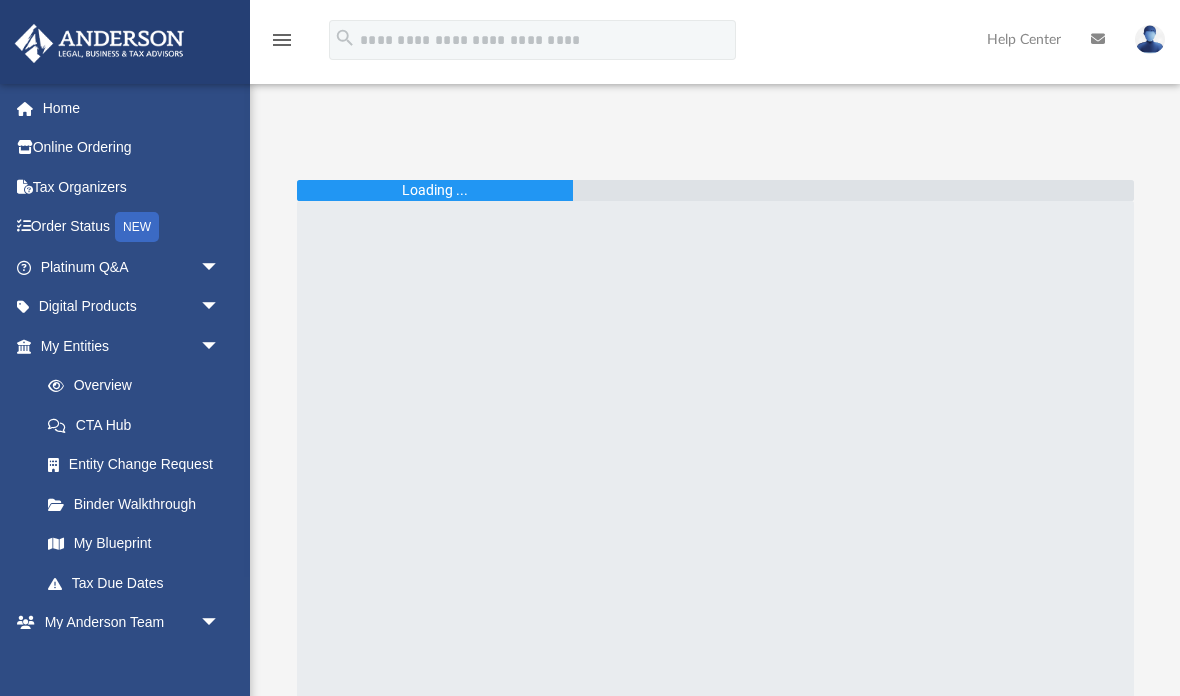 scroll, scrollTop: 0, scrollLeft: 0, axis: both 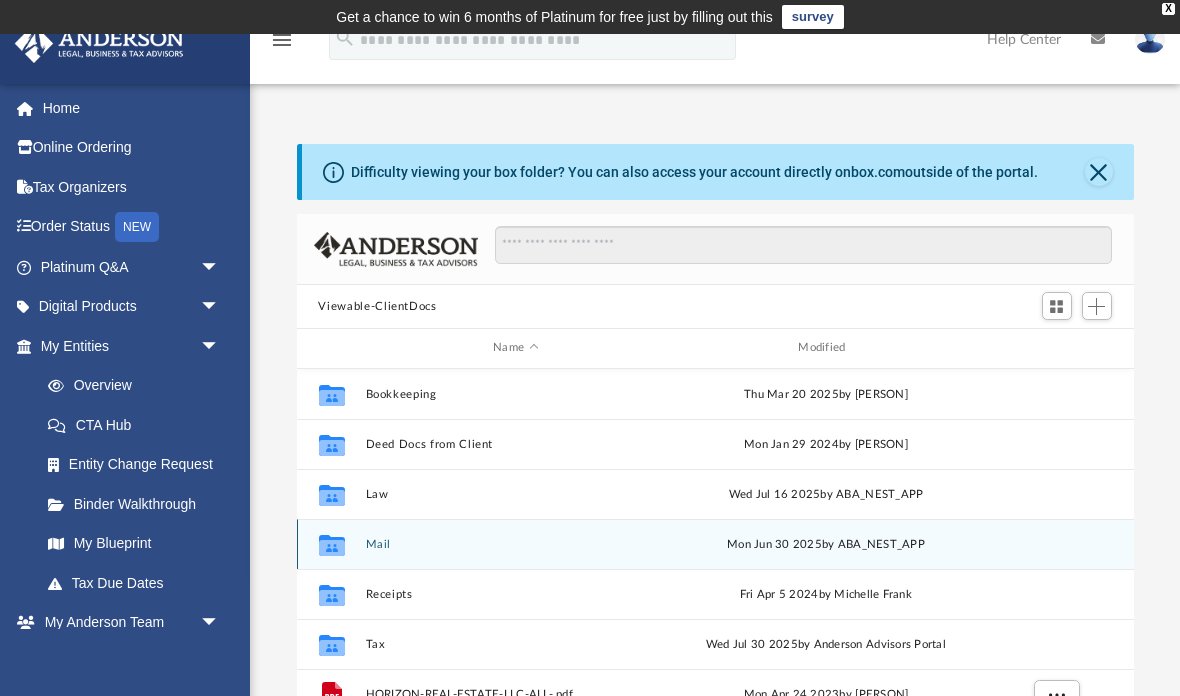 click on "Mail" at bounding box center [515, 544] 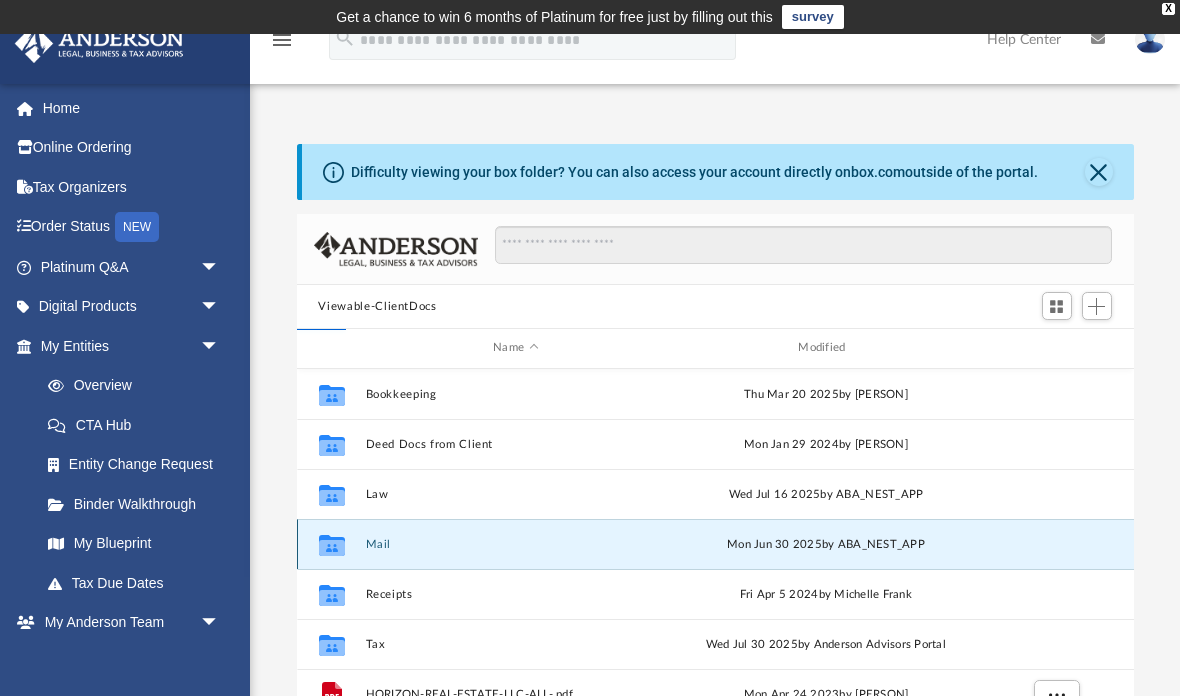 click on "Mail" at bounding box center (515, 544) 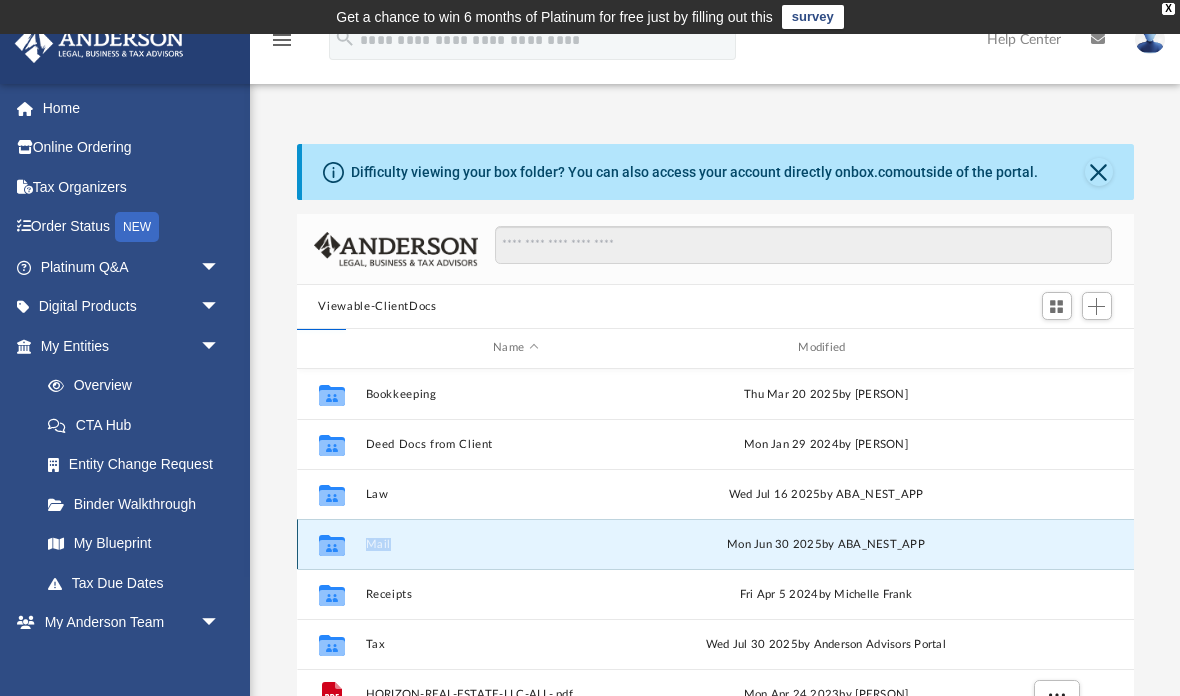 click on "Mail" at bounding box center (515, 544) 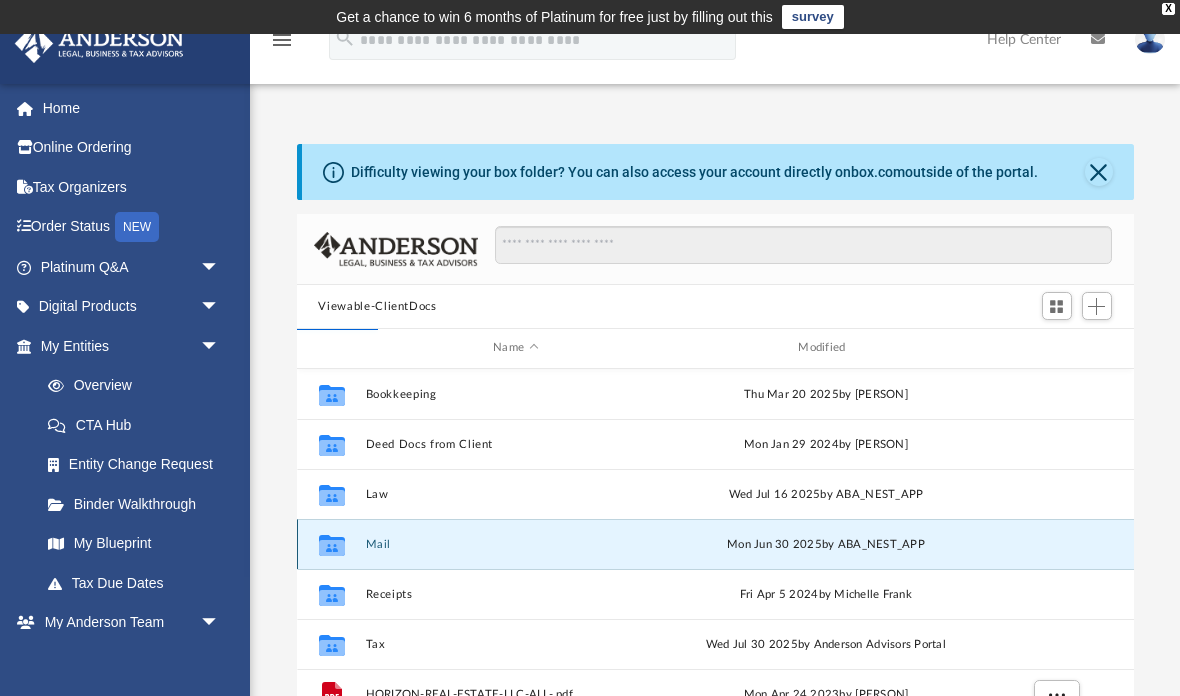 click 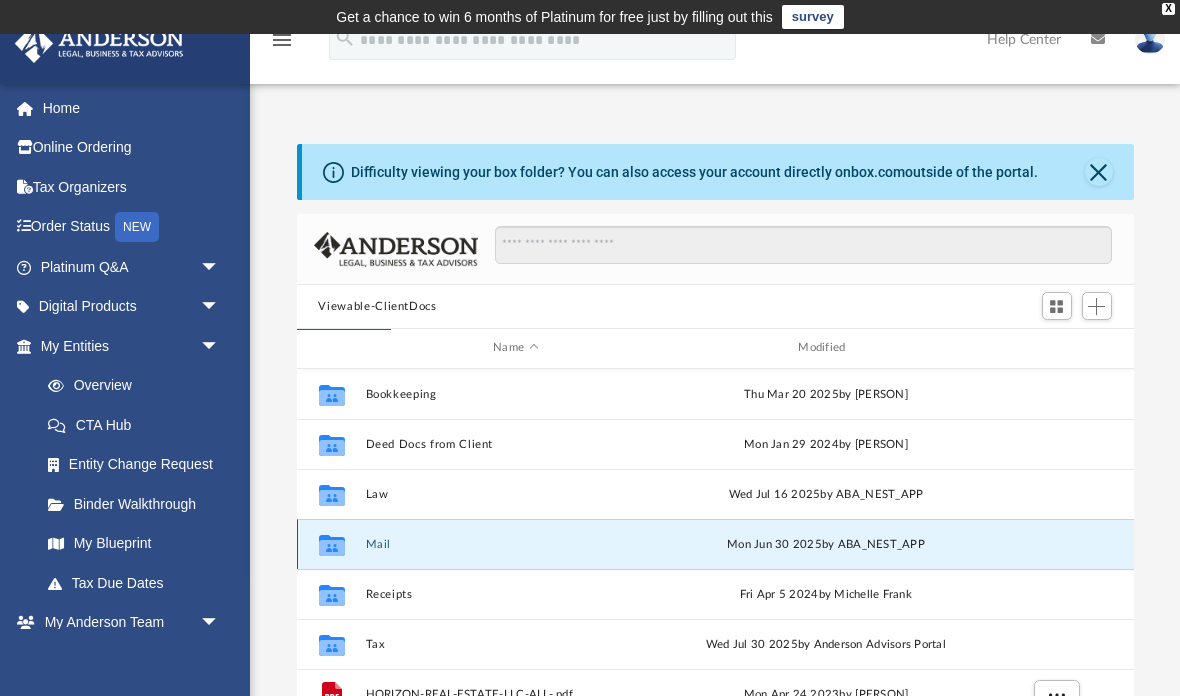 click 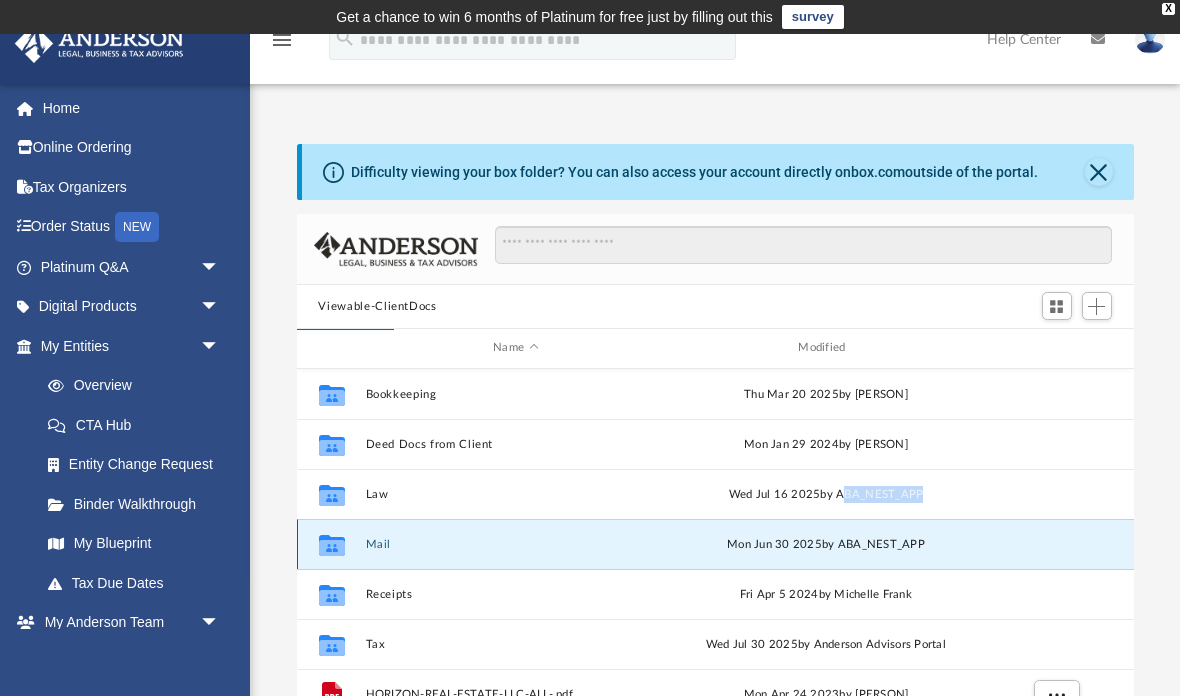 click 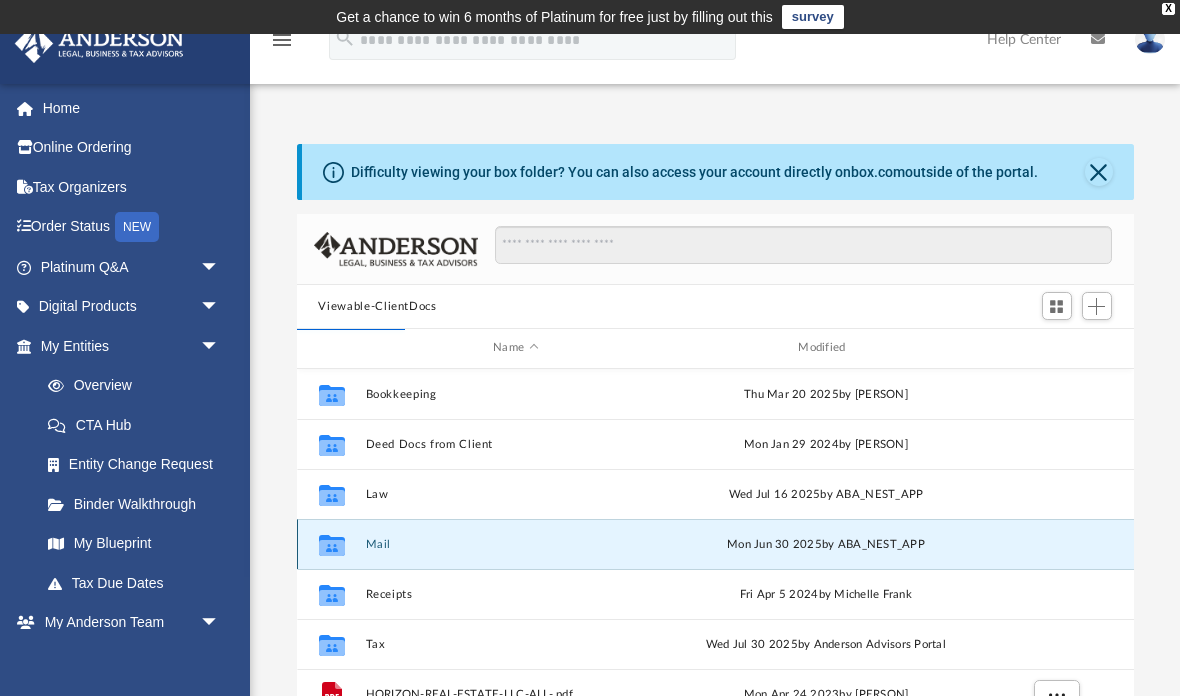 click on "Collaborated Folder Mail Mon Jun 30 2025  by ABA_NEST_APP" at bounding box center (715, 544) 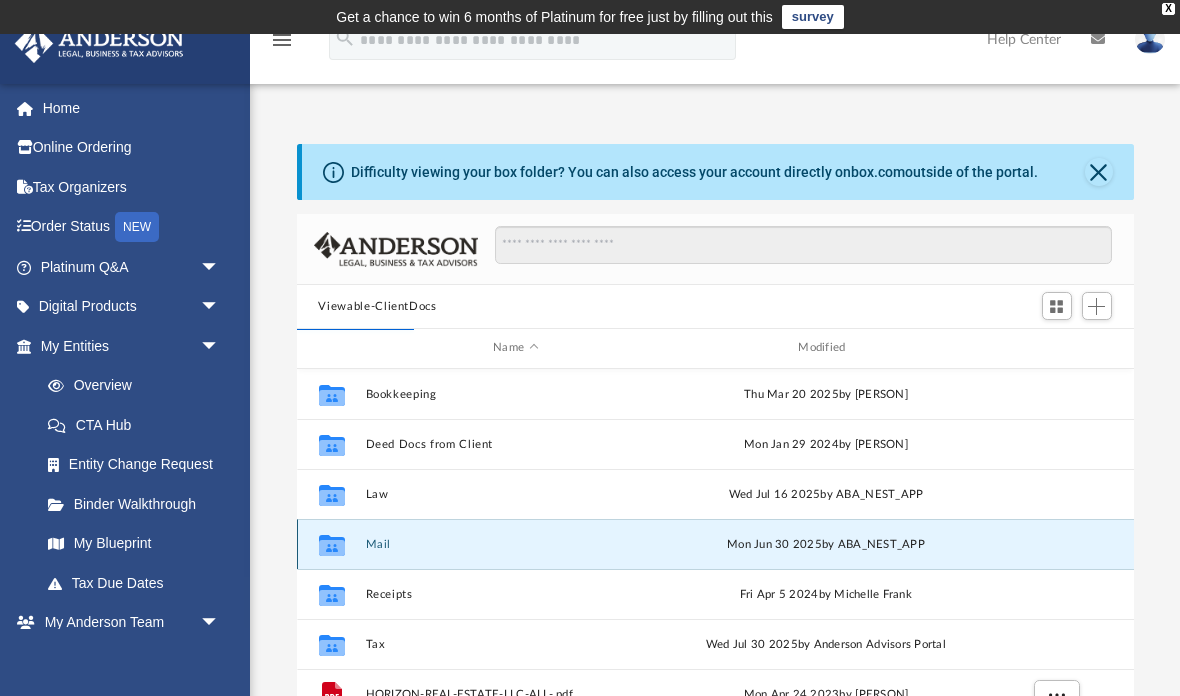 click on "Mail" at bounding box center [515, 544] 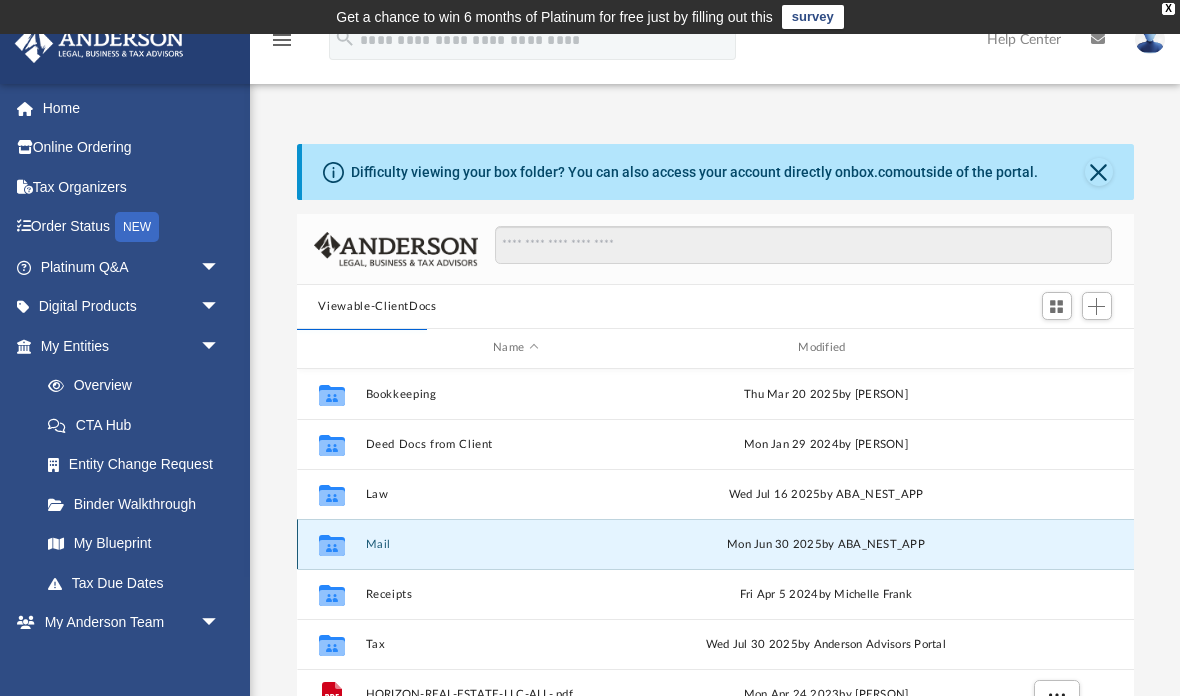 click on "Mail" at bounding box center (515, 544) 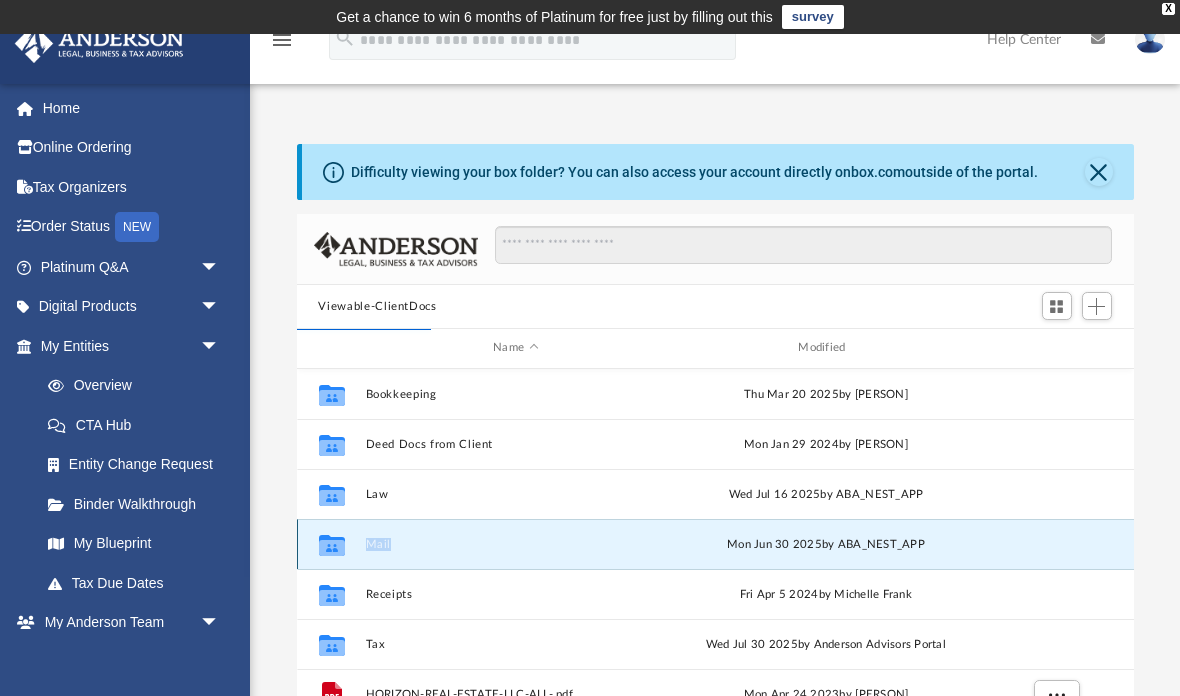 click on "Mail" at bounding box center (515, 544) 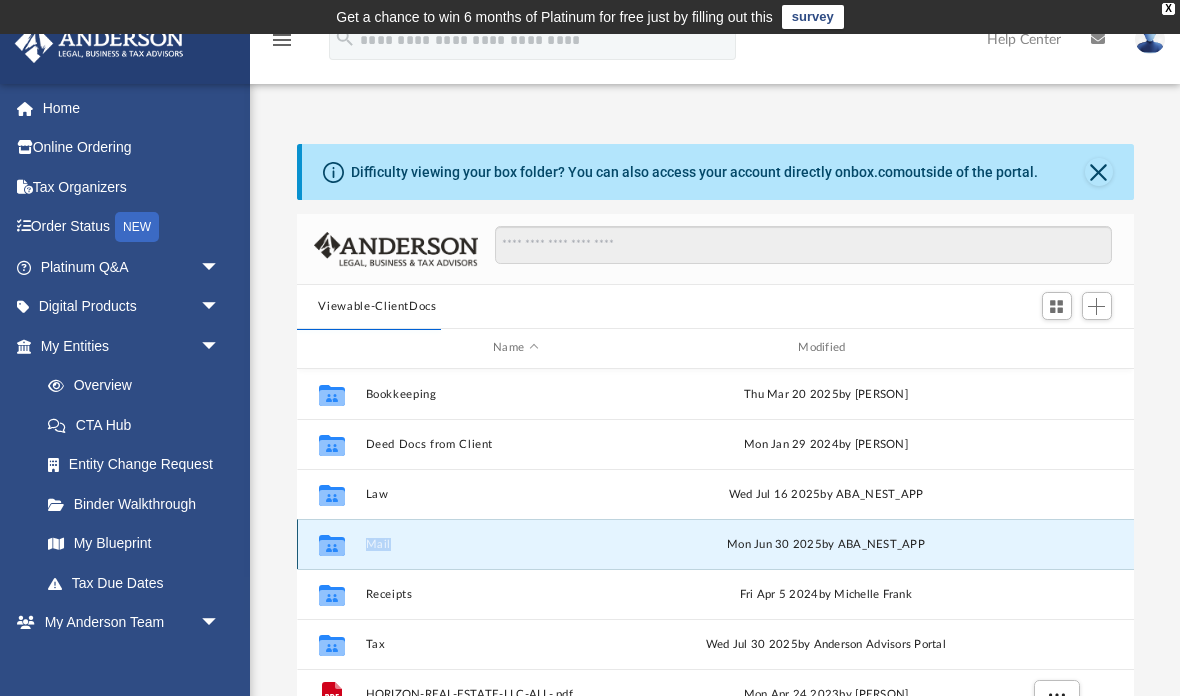 click on "Mail" at bounding box center [515, 544] 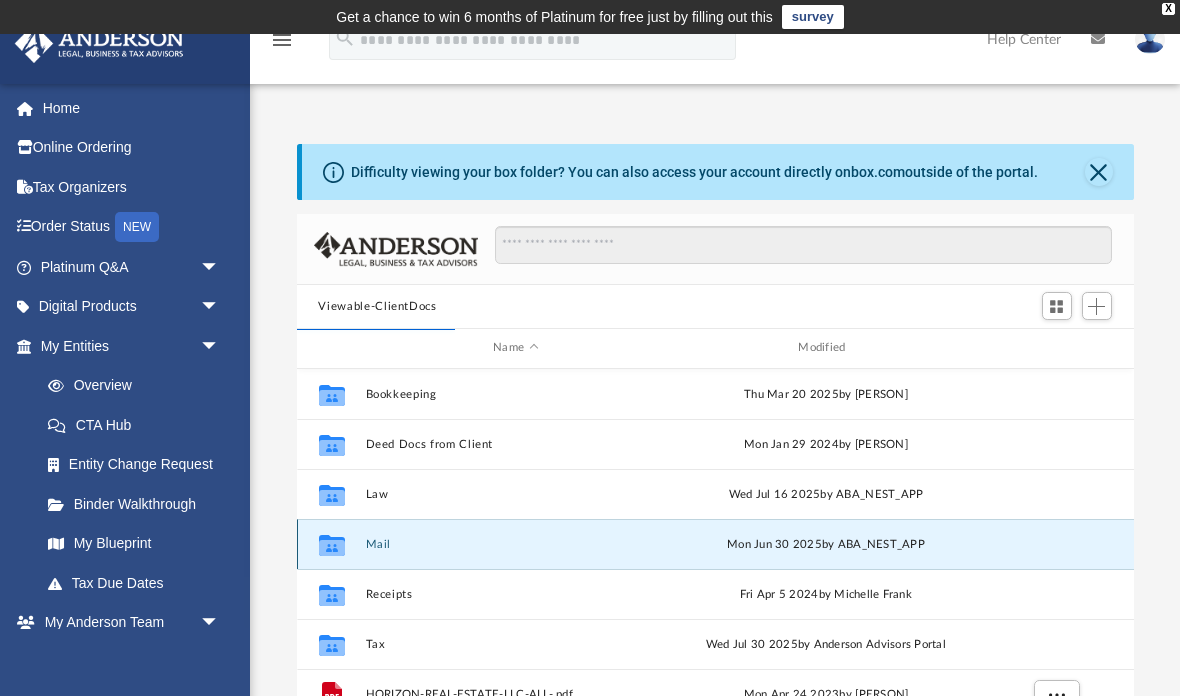 click 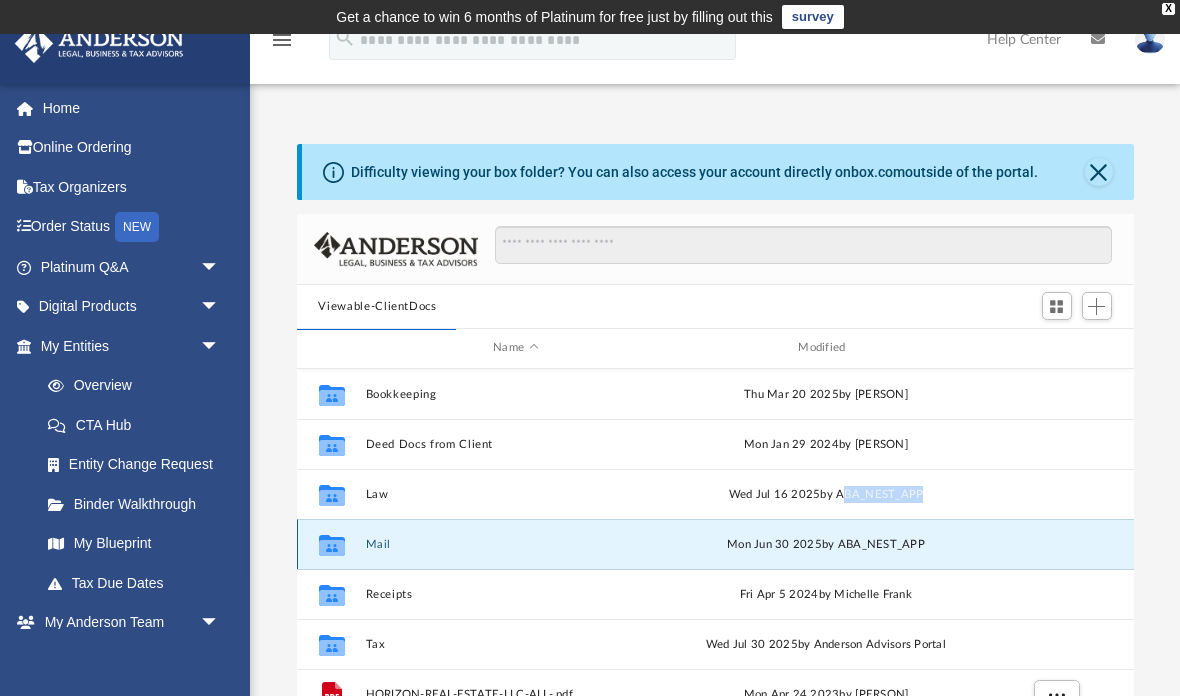 click 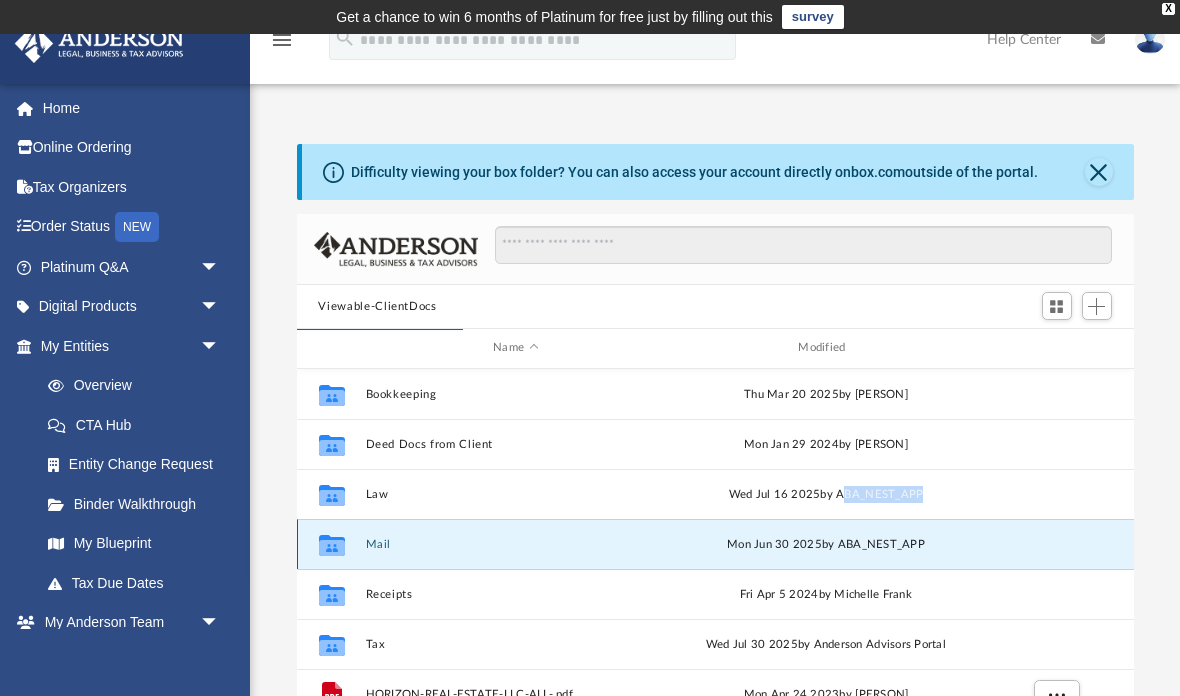 click on "Mail" at bounding box center (515, 544) 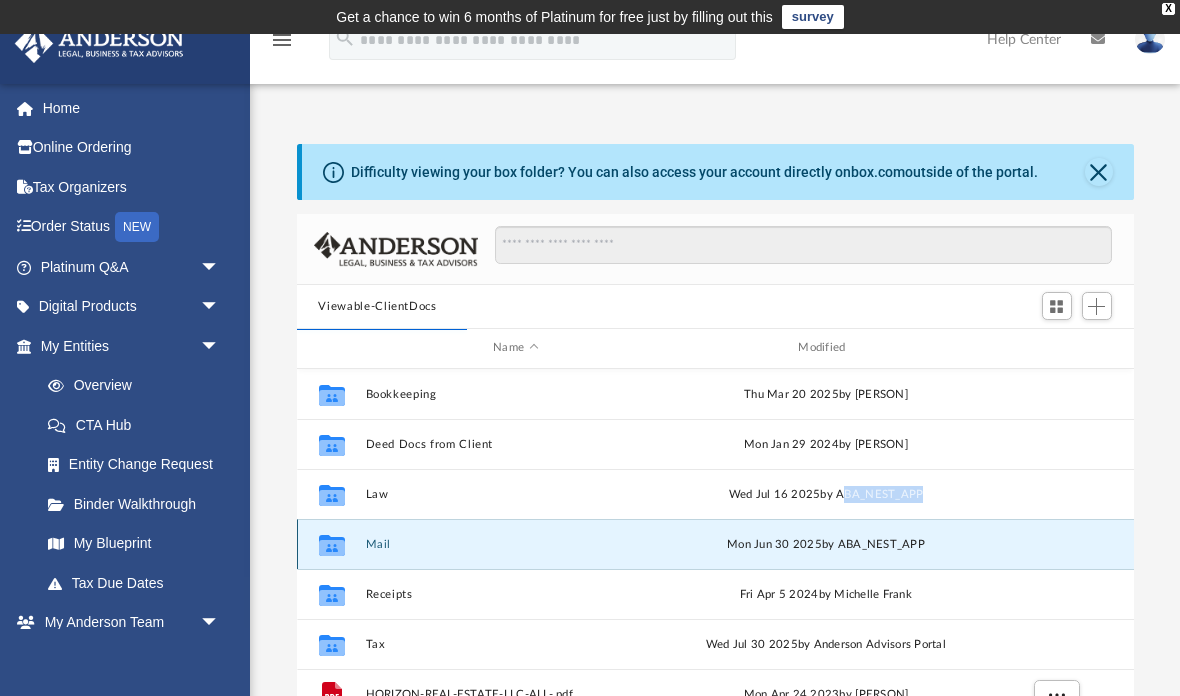 click on "Mail" at bounding box center [515, 544] 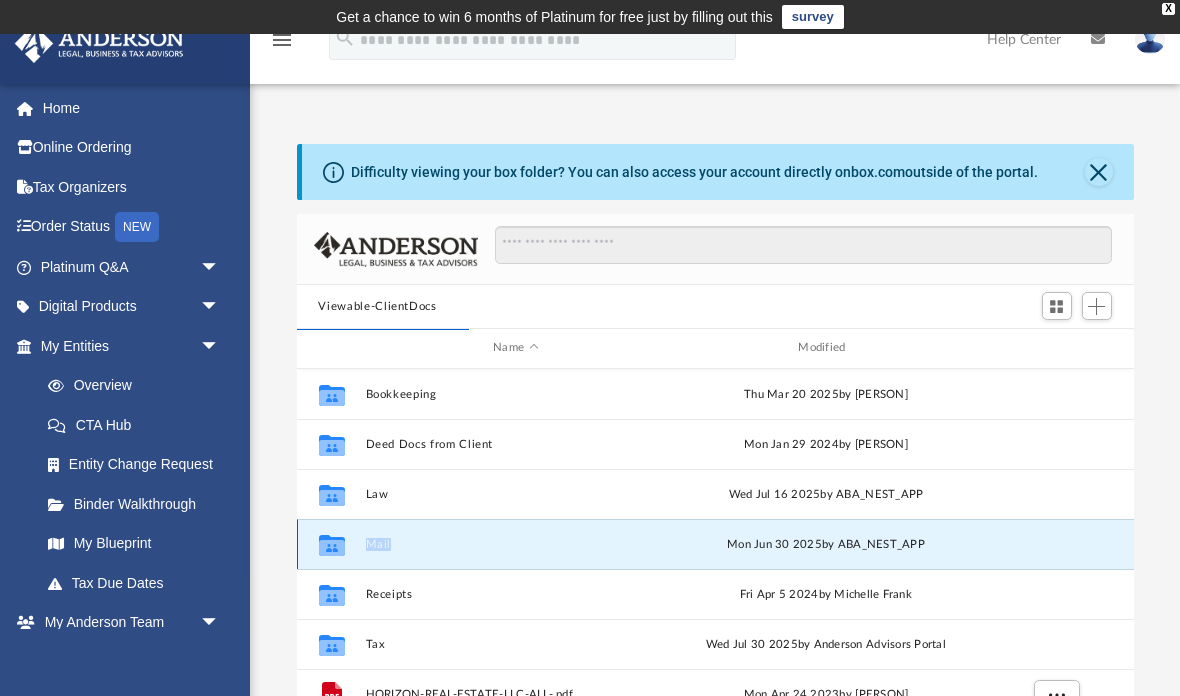 click on "Mail" at bounding box center [515, 544] 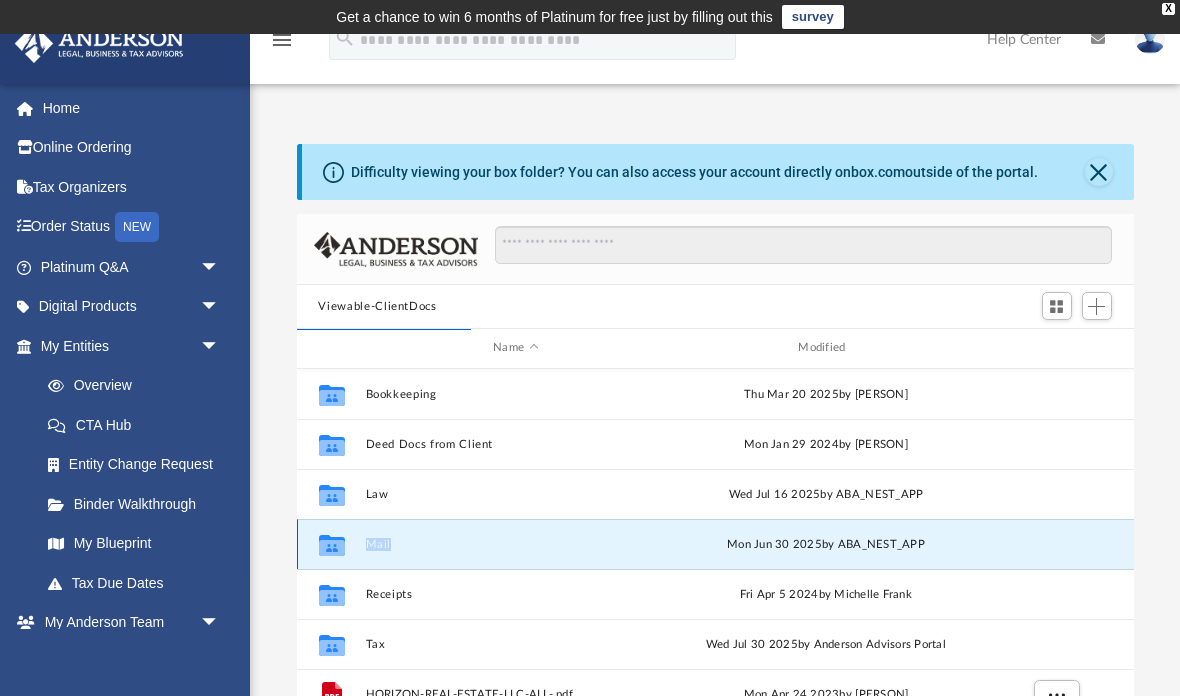 click on "Mail" at bounding box center (515, 544) 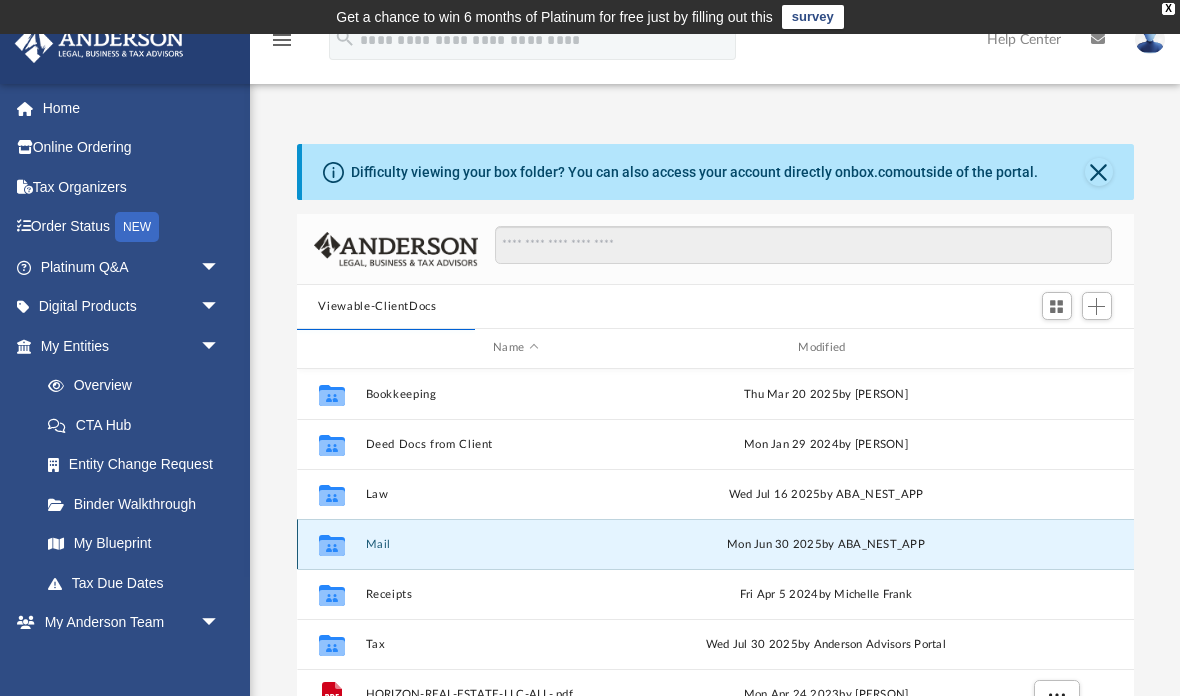 click 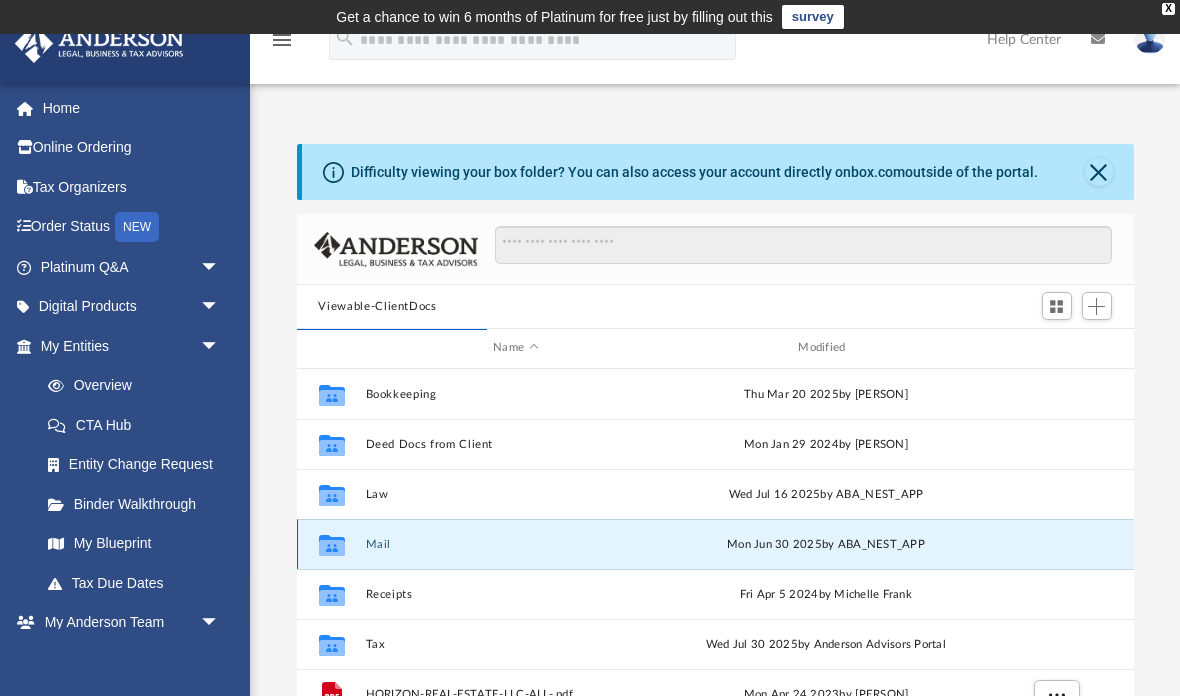 click on "Mail" at bounding box center (515, 544) 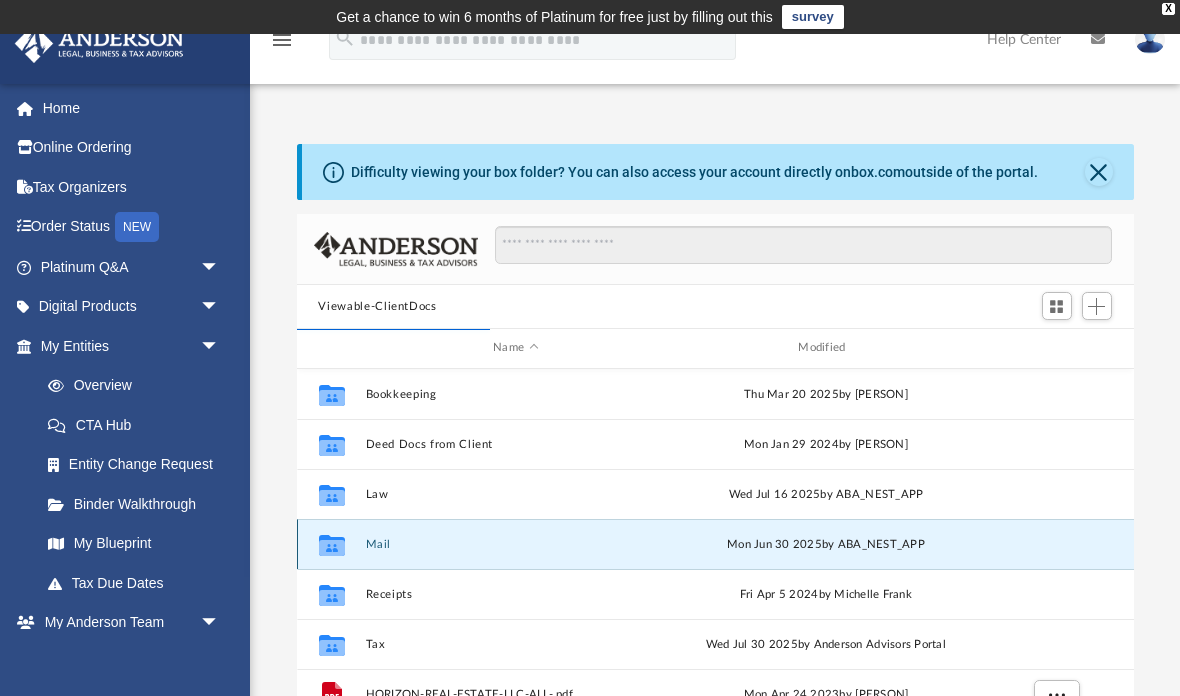 click on "Collaborated Folder Mail Mon Jun 30 2025  by ABA_NEST_APP" at bounding box center [715, 544] 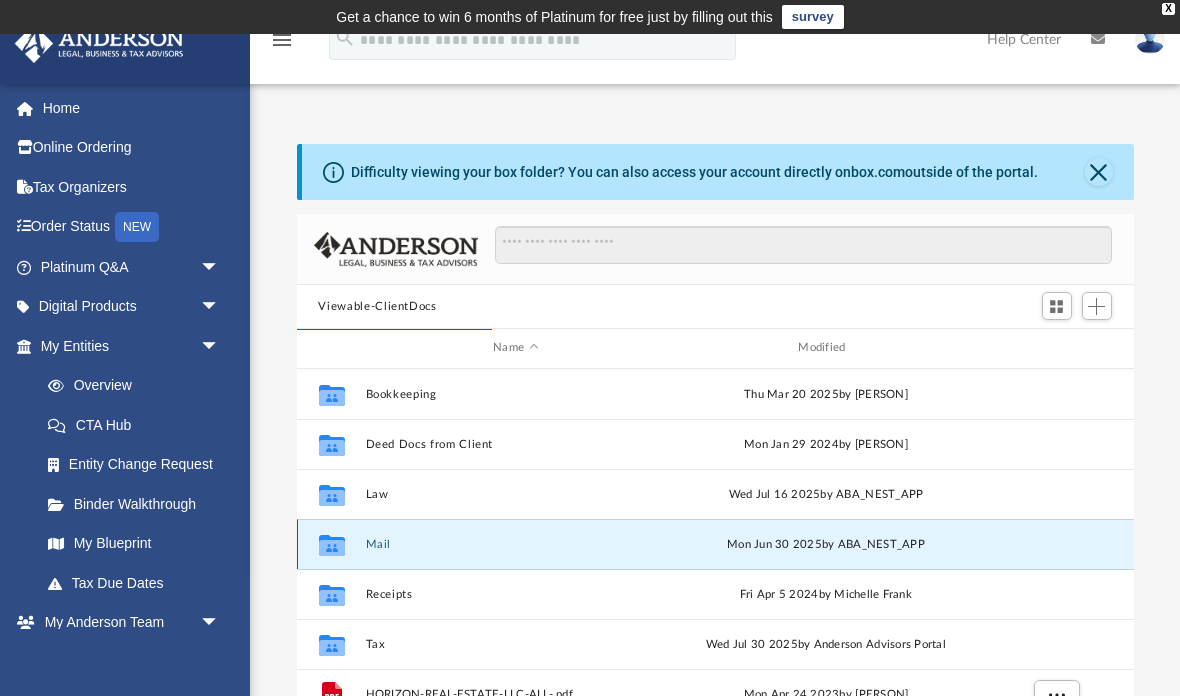 click on "Collaborated Folder" at bounding box center (331, 544) 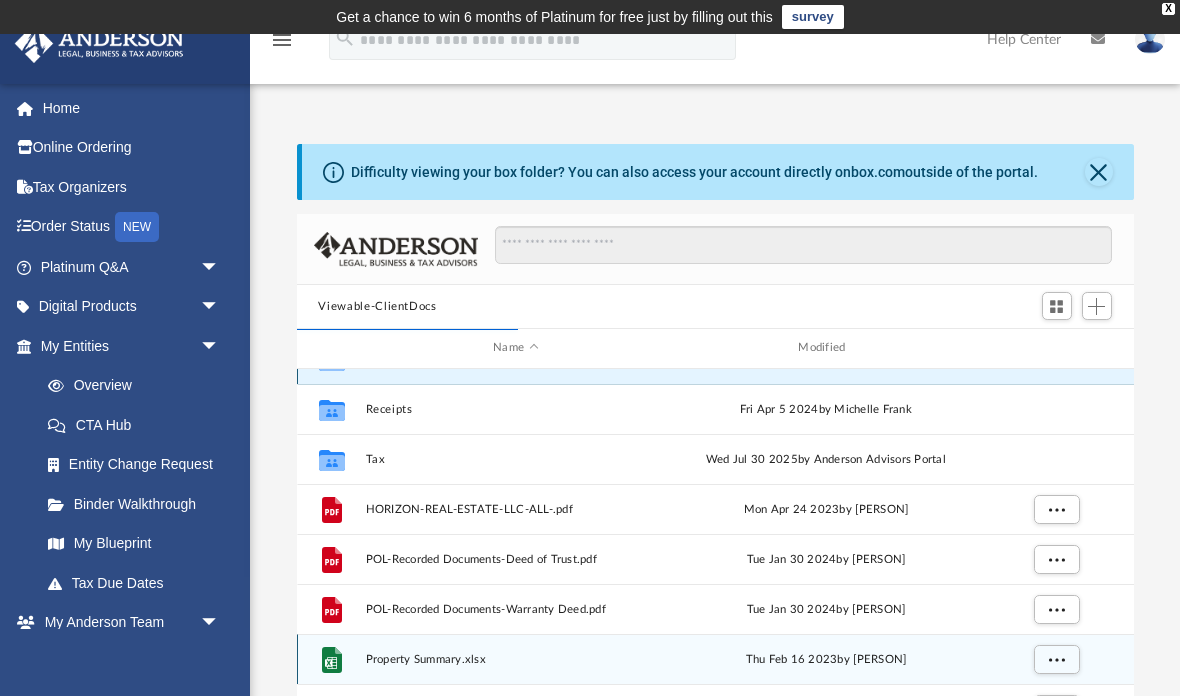 scroll, scrollTop: 185, scrollLeft: 0, axis: vertical 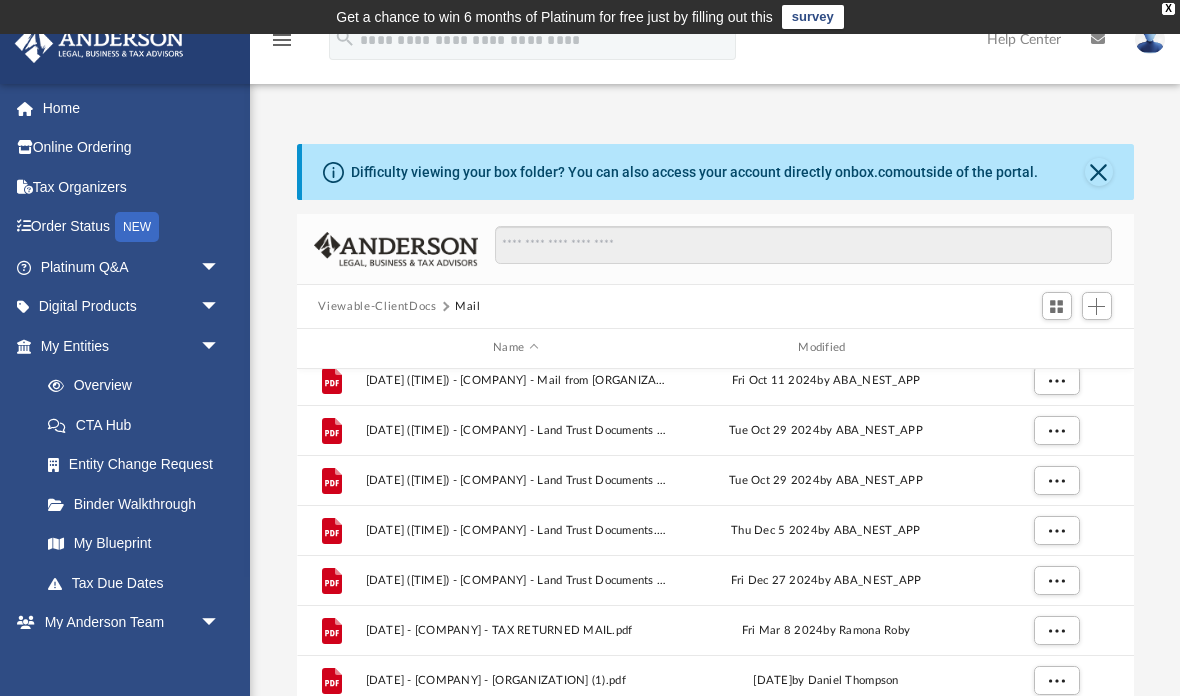 click at bounding box center [1076, 306] 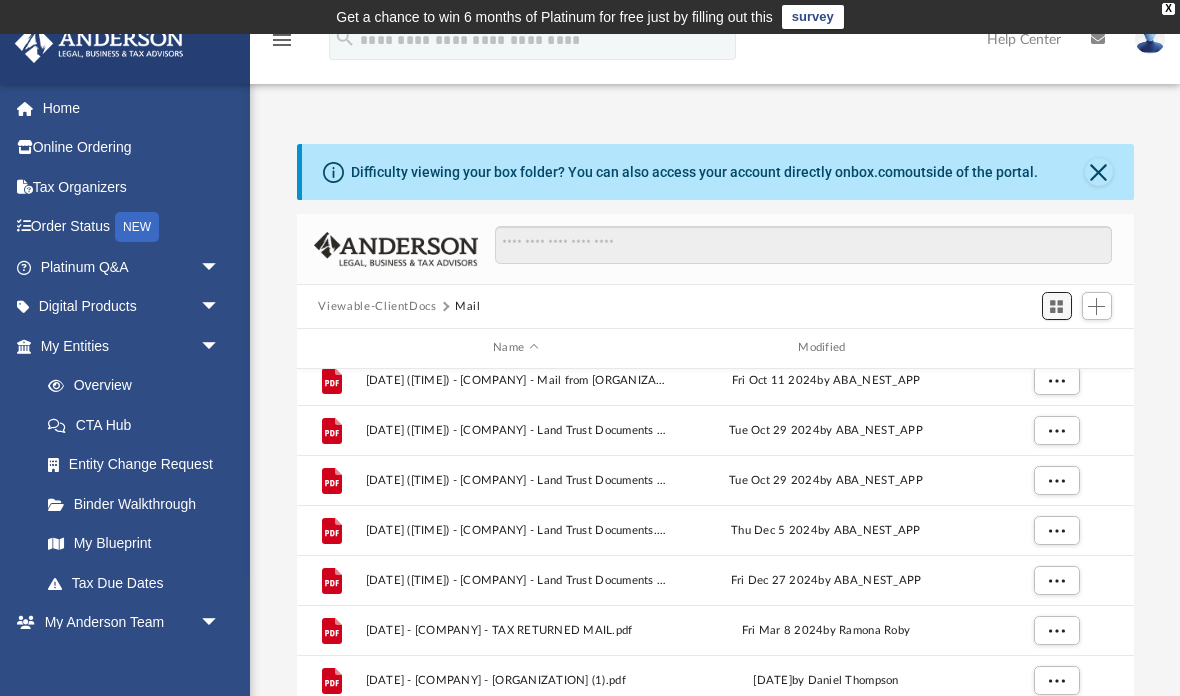 click at bounding box center [1056, 306] 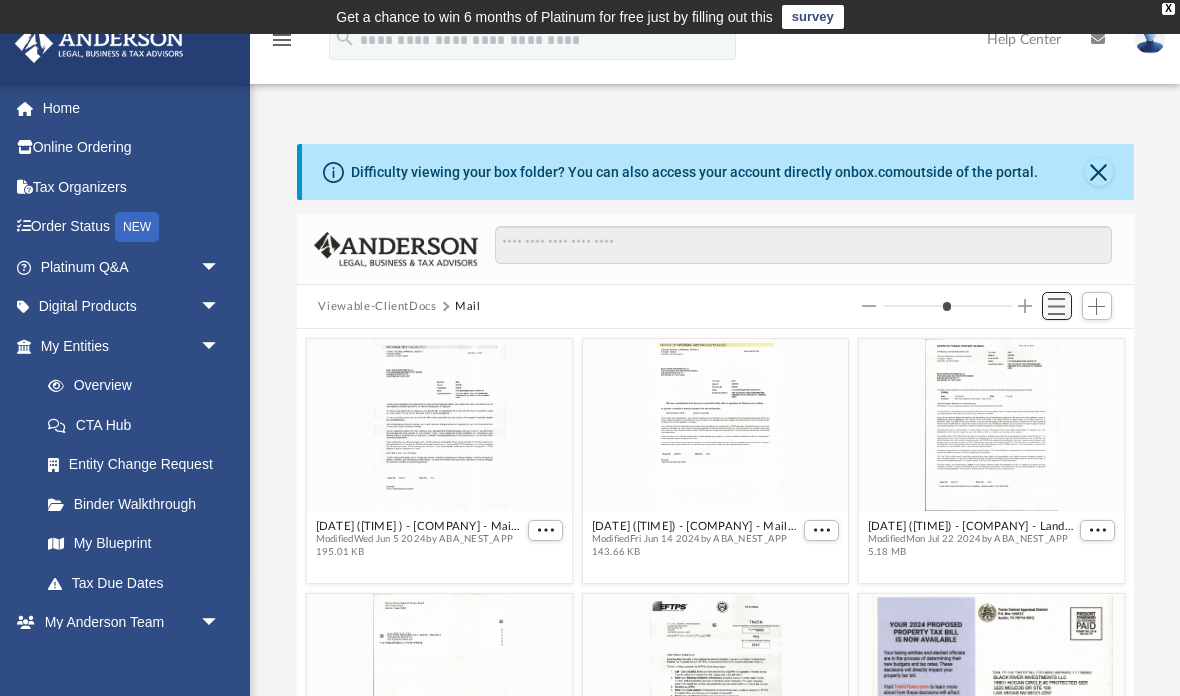 scroll, scrollTop: 1, scrollLeft: 1, axis: both 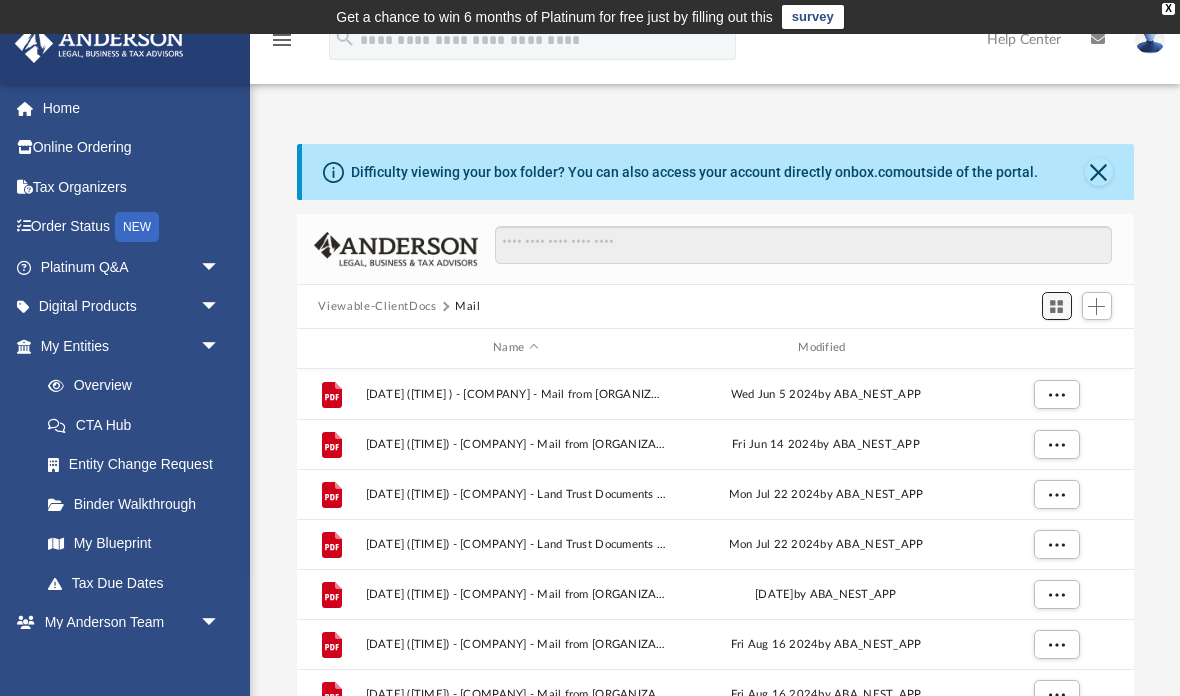 click at bounding box center [1056, 306] 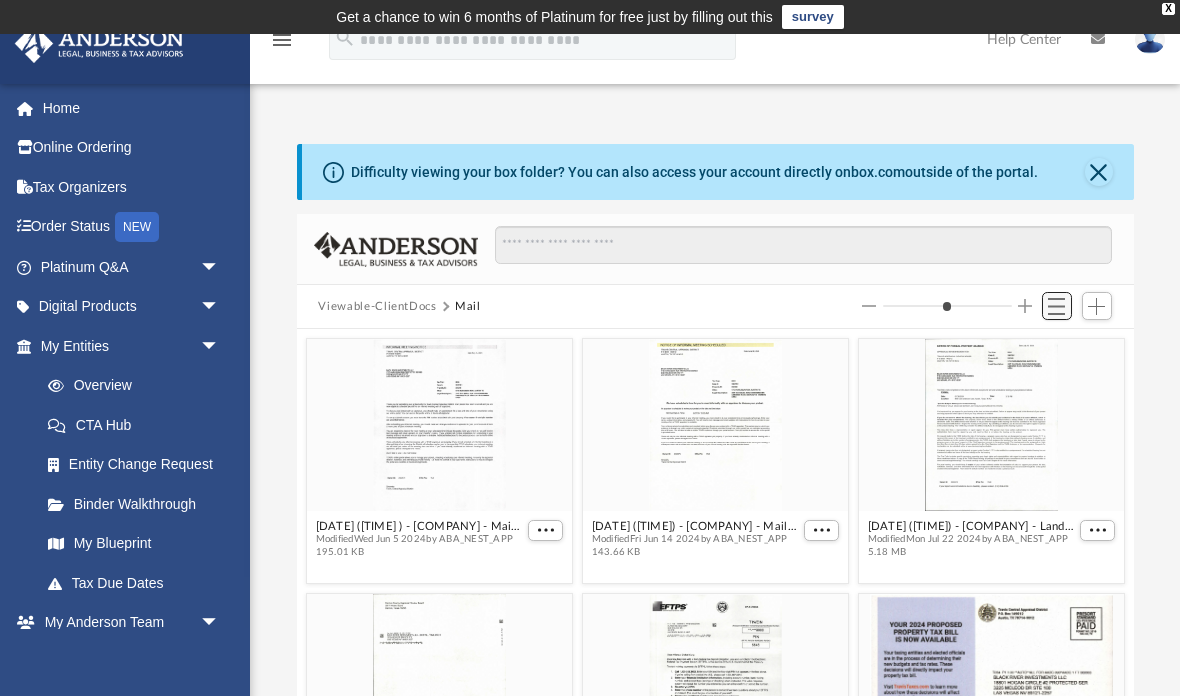 scroll, scrollTop: 1, scrollLeft: 1, axis: both 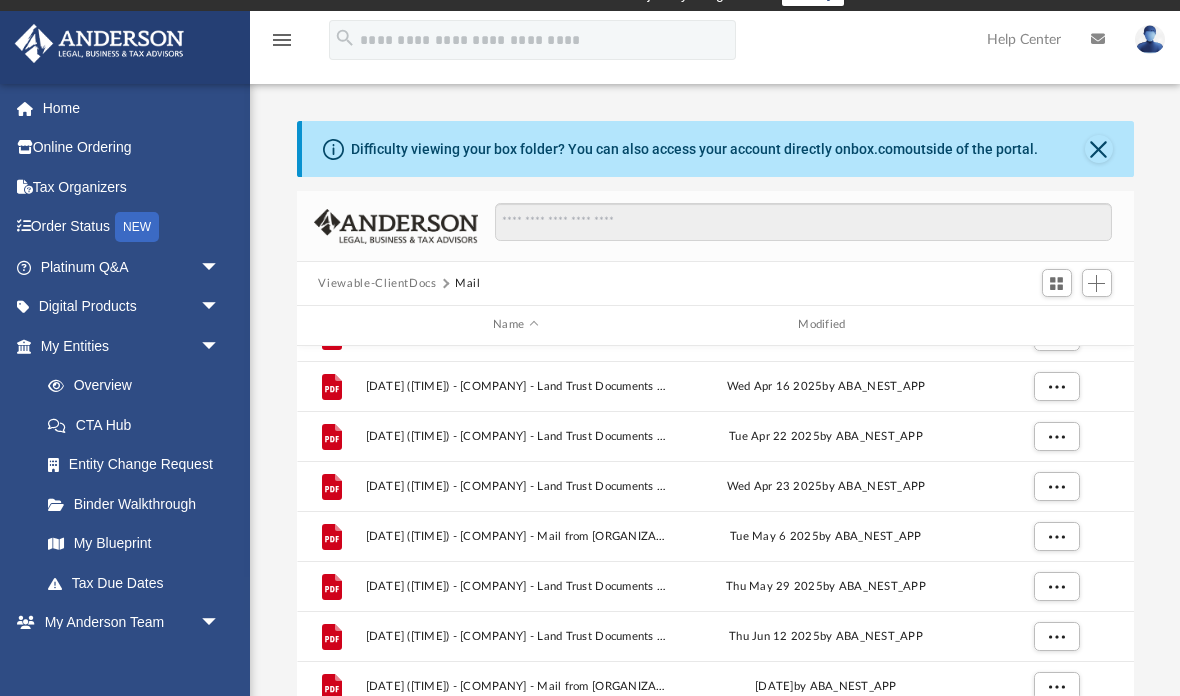 click on "File" 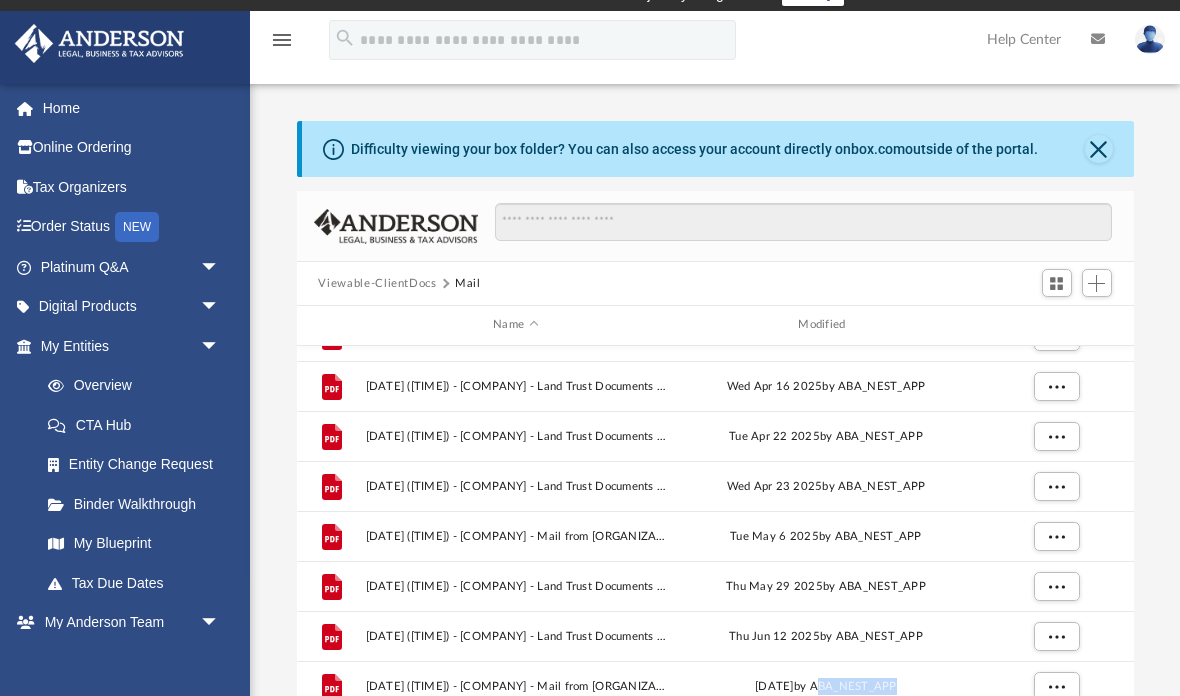click 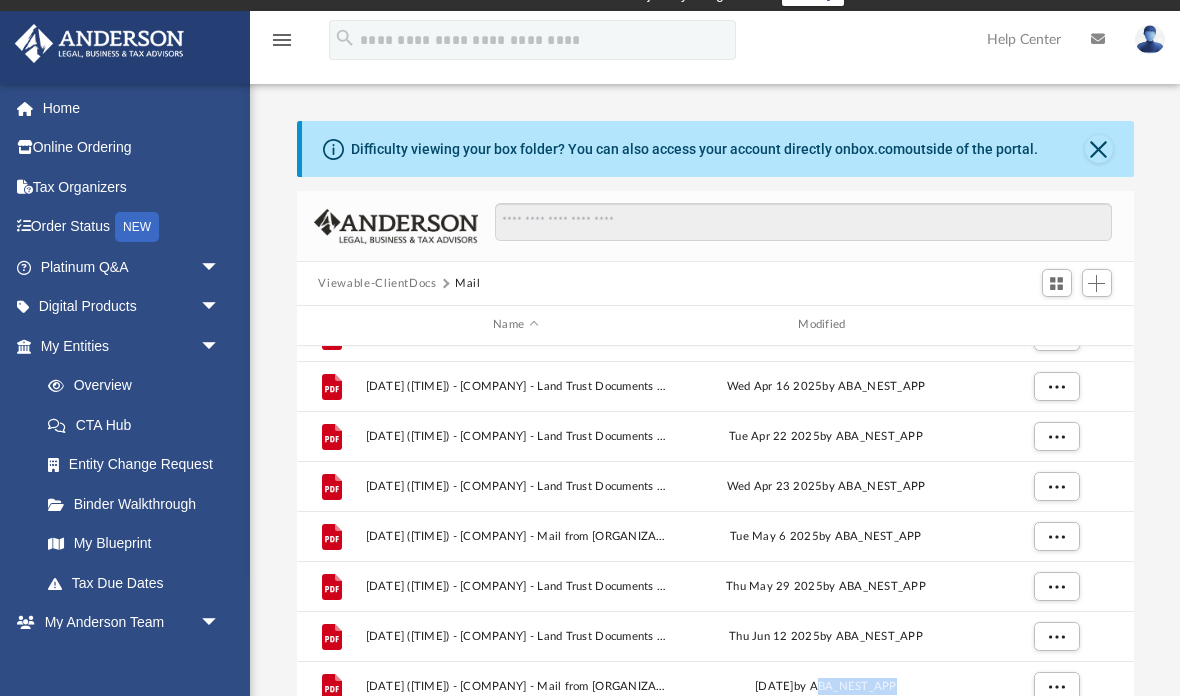 click on "2025.06.30 (10:16:00) - Black River Investments, LLC - Mail from Collin Appraisal Review Board.pdf" at bounding box center (515, 735) 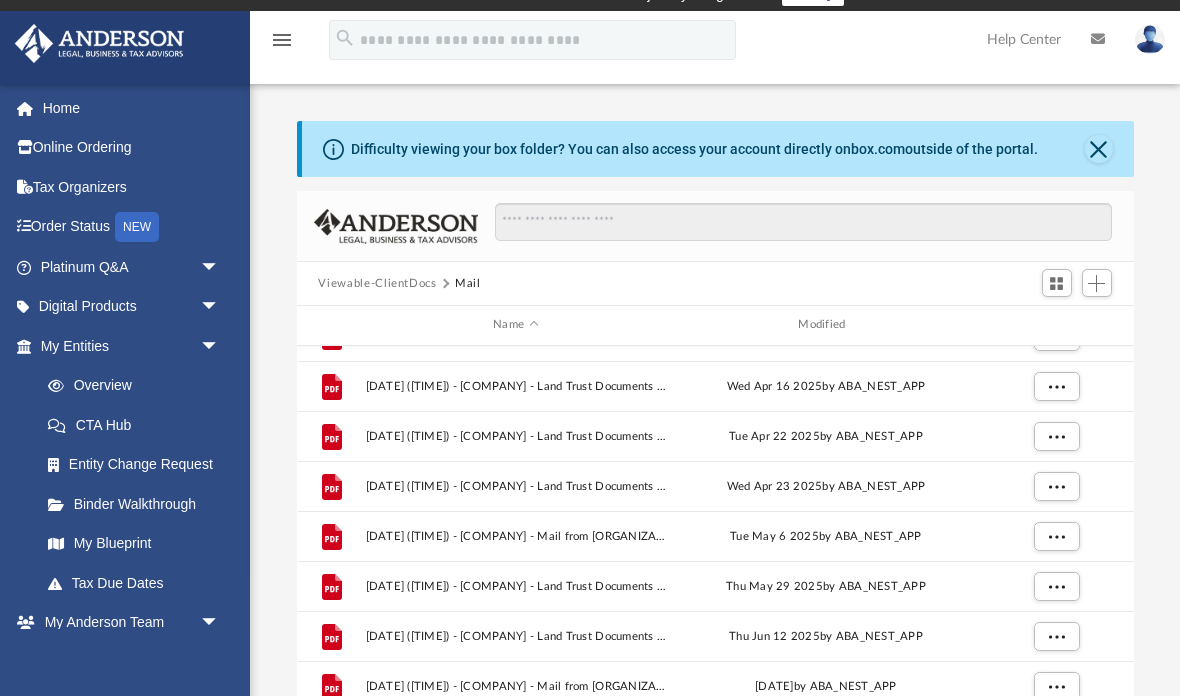 click on "2025.06.30 (10:16:00) - Black River Investments, LLC - Mail from Collin Appraisal Review Board.pdf" at bounding box center (515, 735) 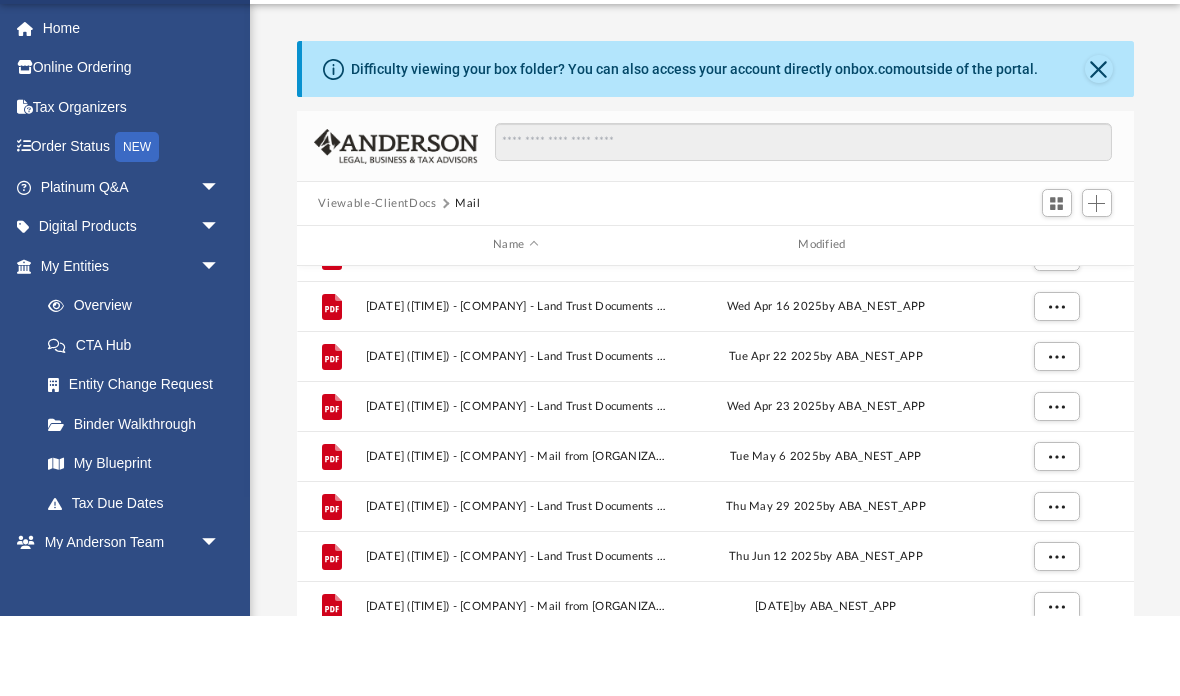 scroll, scrollTop: 103, scrollLeft: 0, axis: vertical 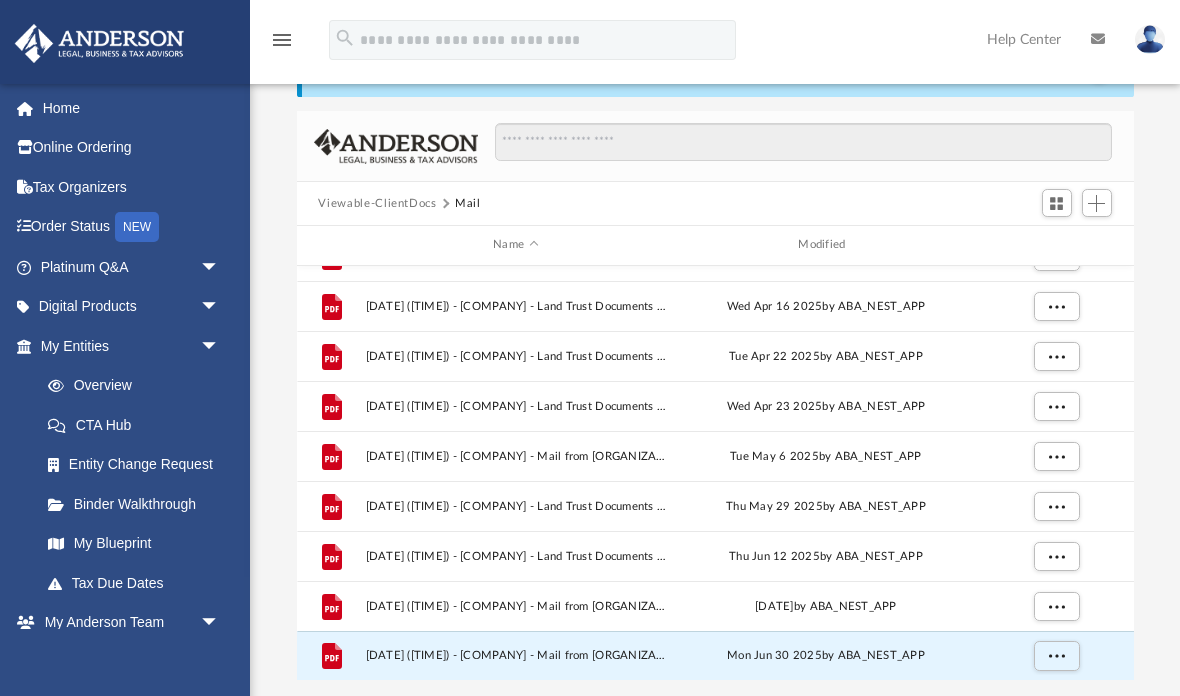 click on "X
Get a chance to win 6 months of Platinum for free just by filling out this
survey" at bounding box center [590, 491] 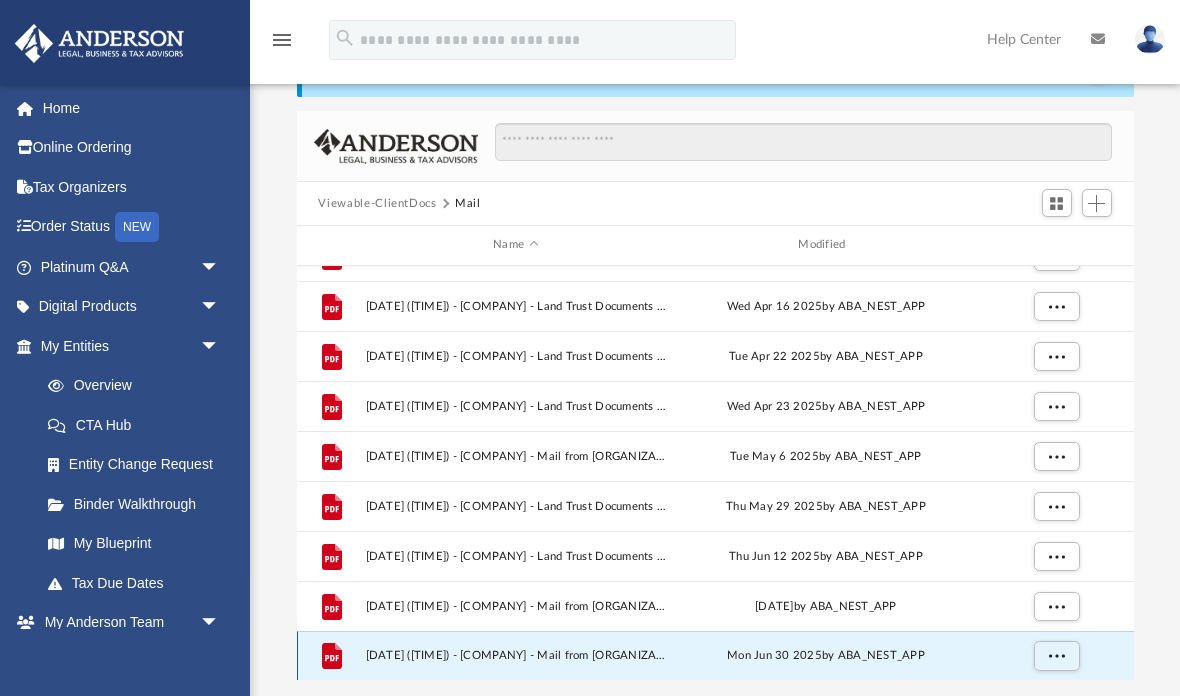 click on "Mon Jun 30 2025  by ABA_NEST_APP" at bounding box center (825, 656) 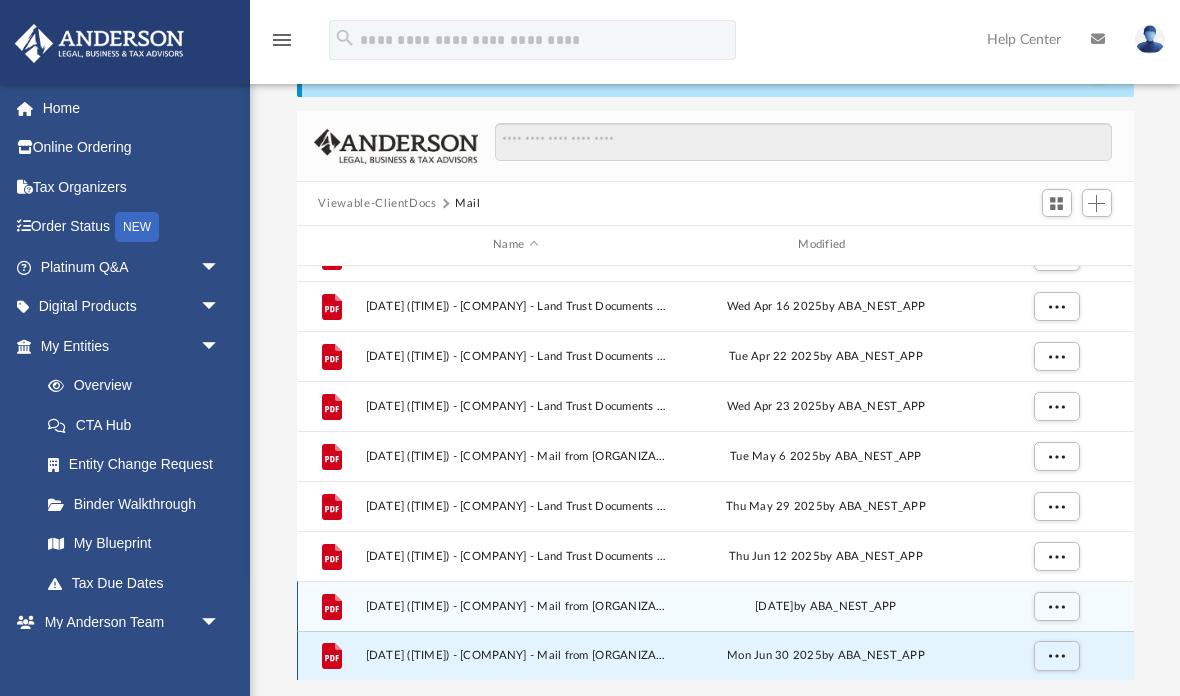 scroll, scrollTop: 122, scrollLeft: 0, axis: vertical 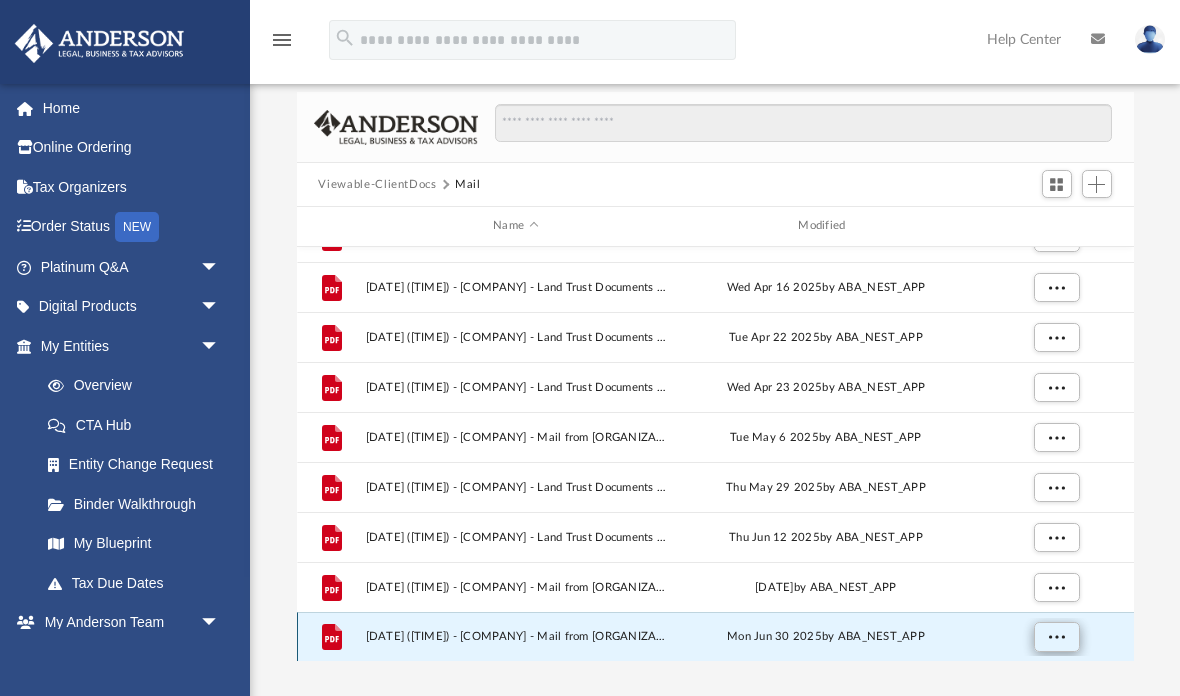 click at bounding box center [1056, 637] 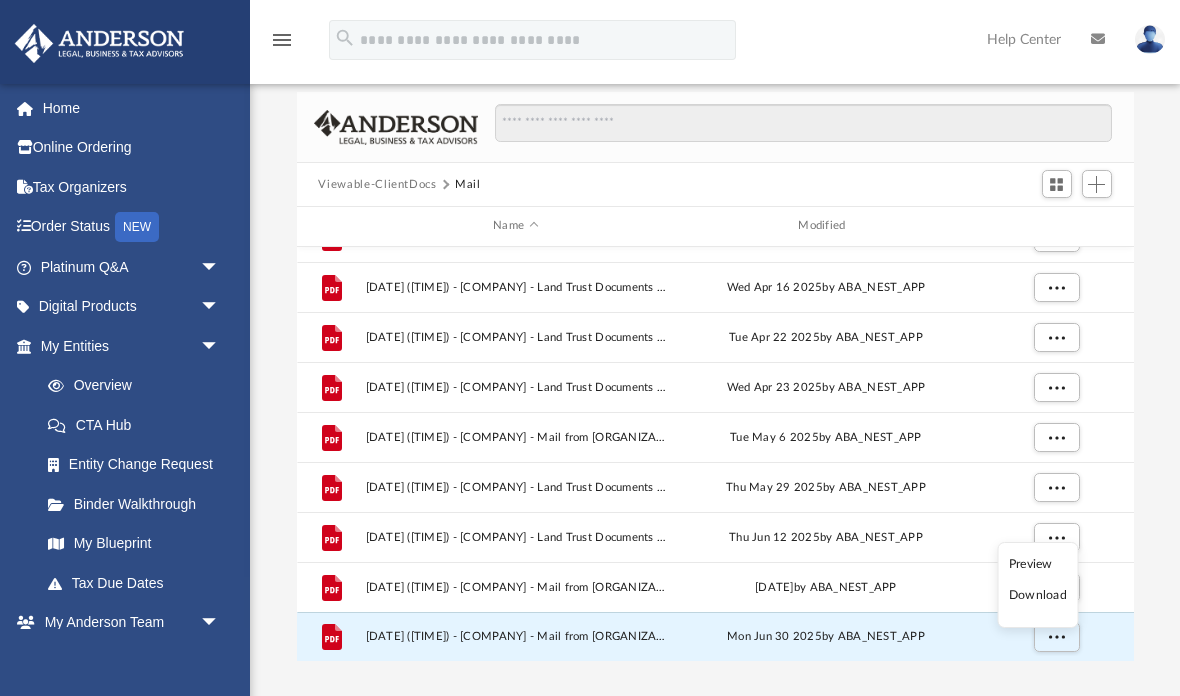 click on "Preview" at bounding box center [1038, 564] 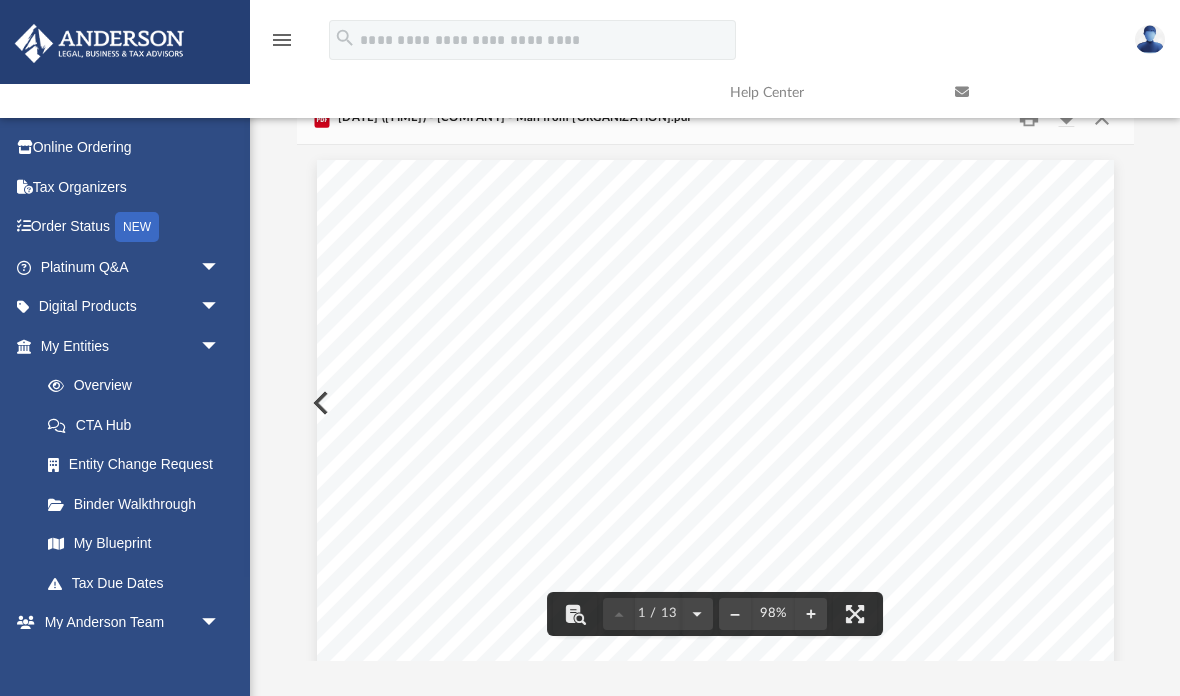 scroll, scrollTop: -2, scrollLeft: 0, axis: vertical 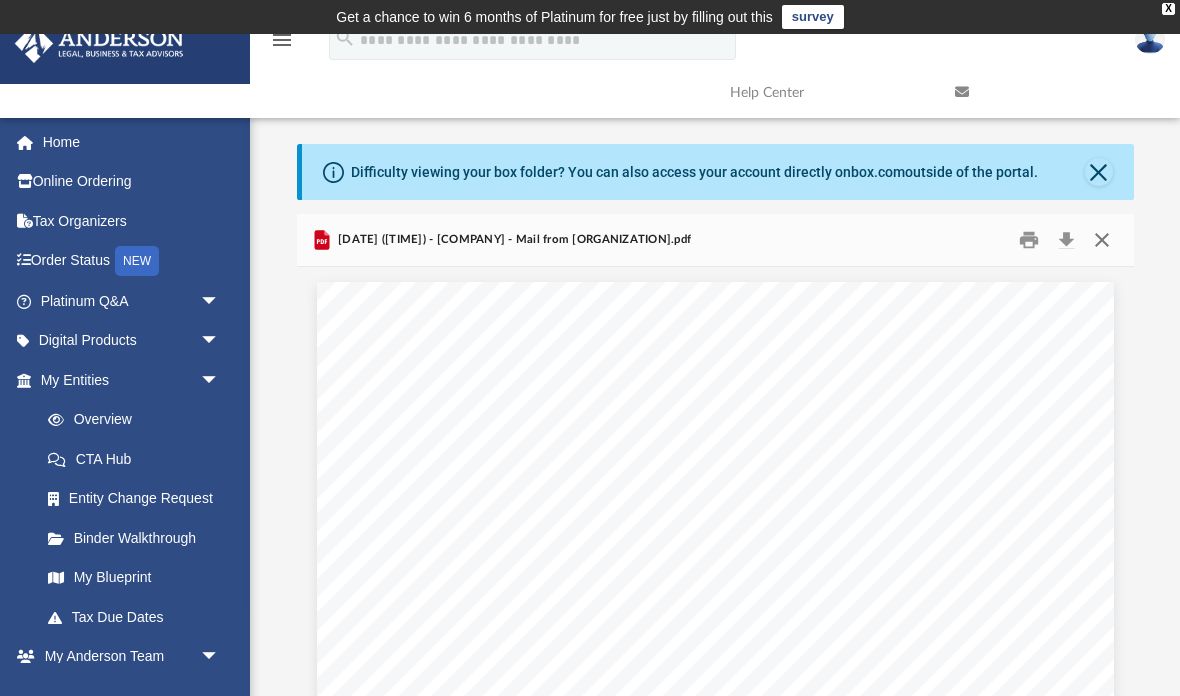 click at bounding box center (1102, 240) 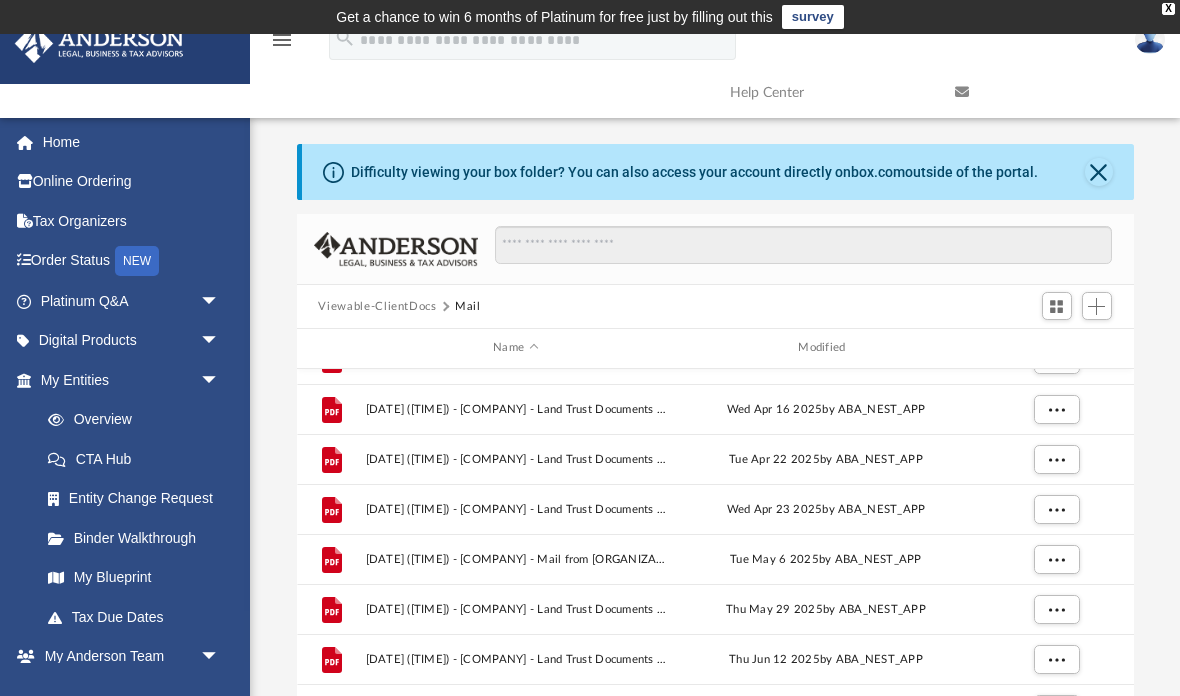 scroll, scrollTop: 1285, scrollLeft: 0, axis: vertical 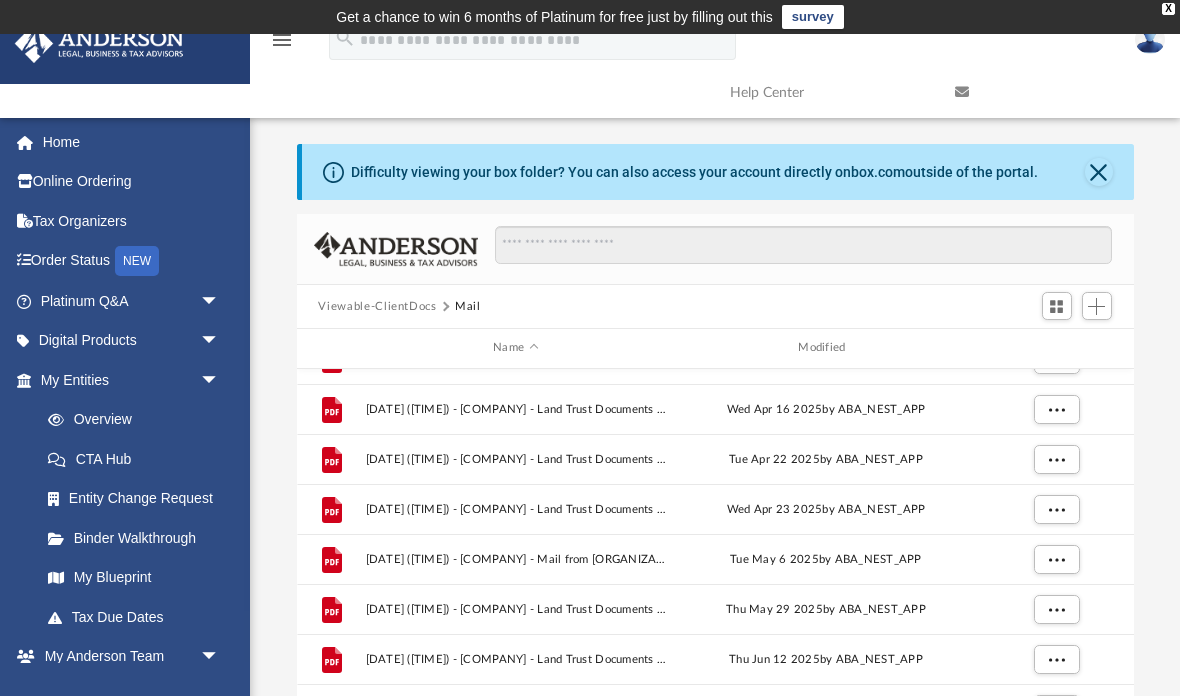 click on "Viewable-ClientDocs" at bounding box center [377, 307] 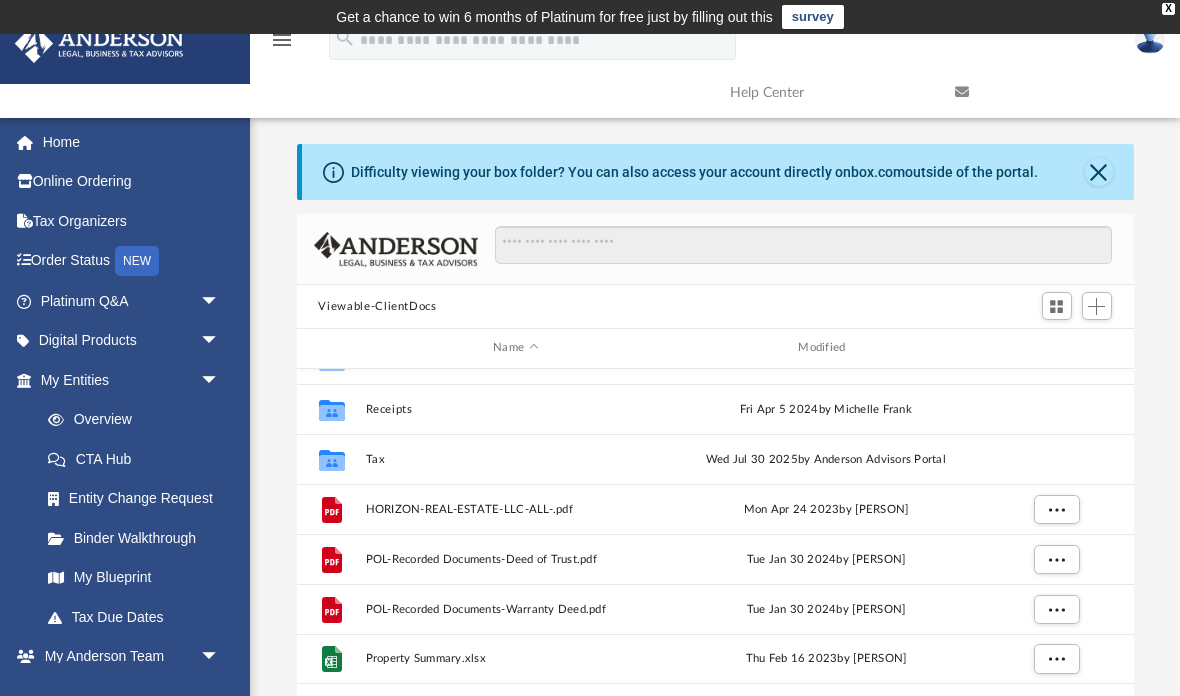 scroll, scrollTop: 0, scrollLeft: 0, axis: both 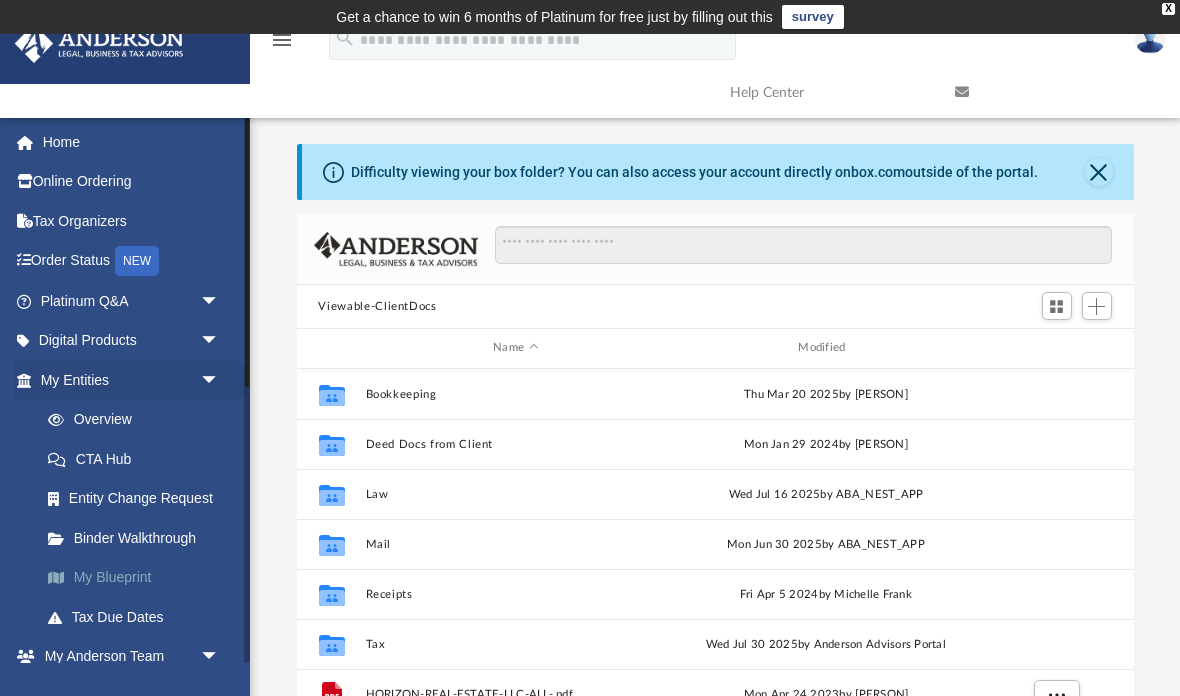 click on "My Blueprint" at bounding box center [139, 578] 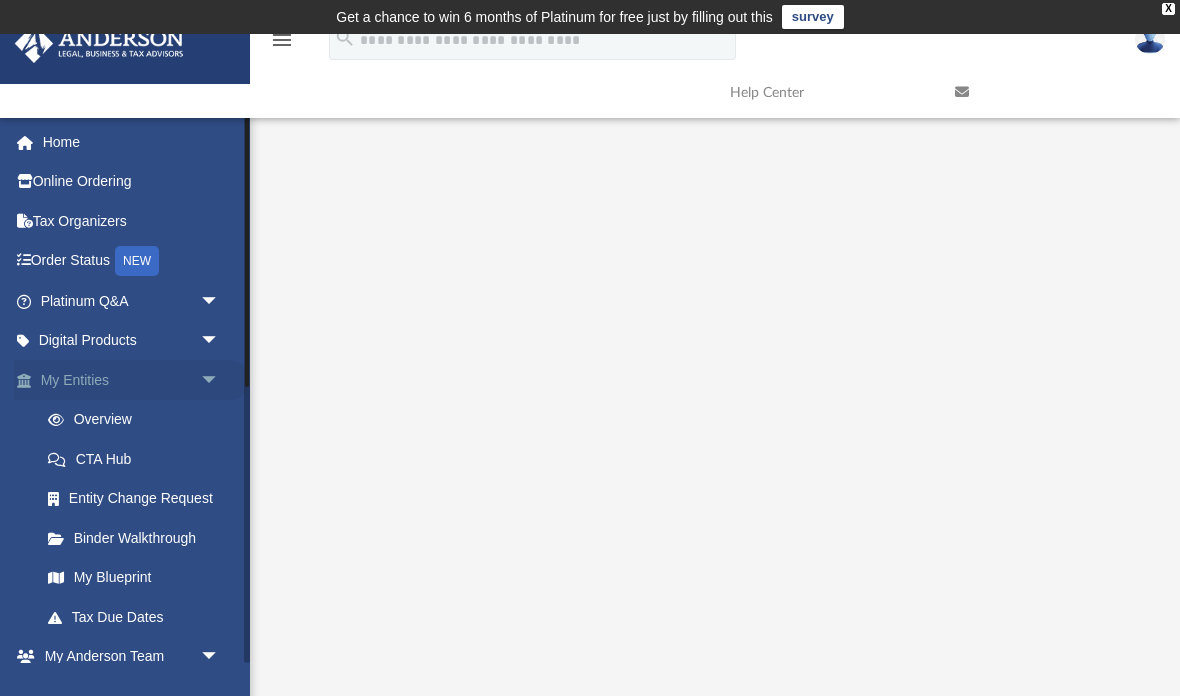 click on "arrow_drop_down" at bounding box center (220, 380) 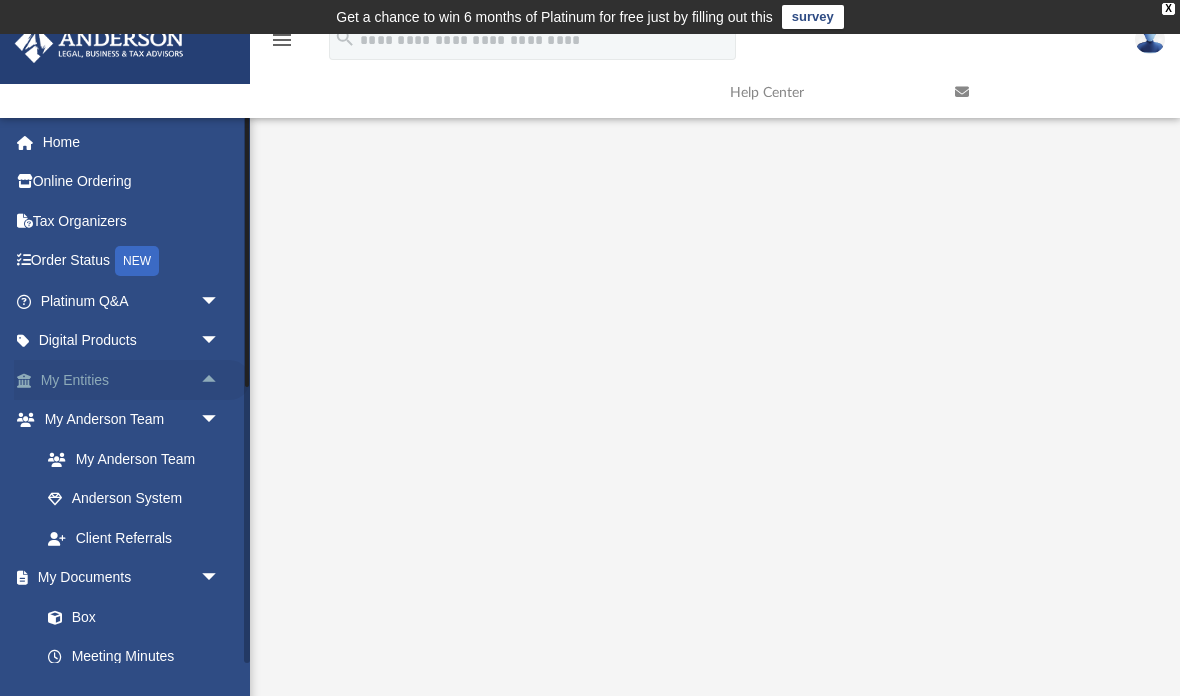 click on "arrow_drop_up" at bounding box center (220, 380) 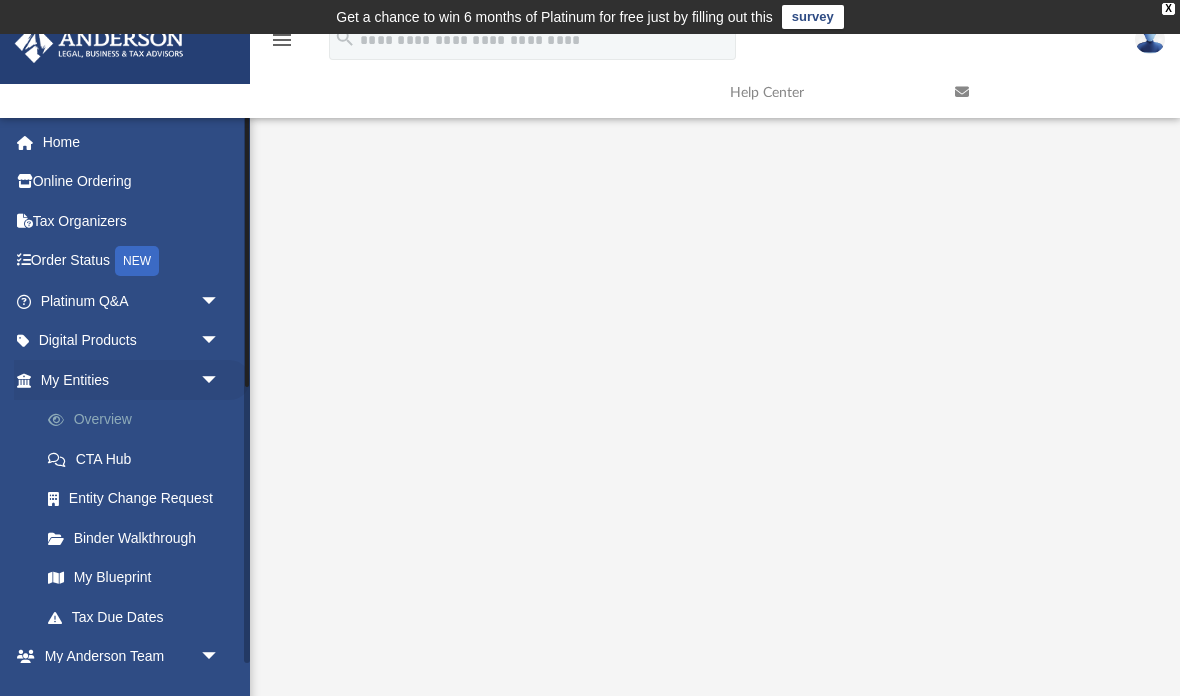 click on "Overview" at bounding box center [139, 420] 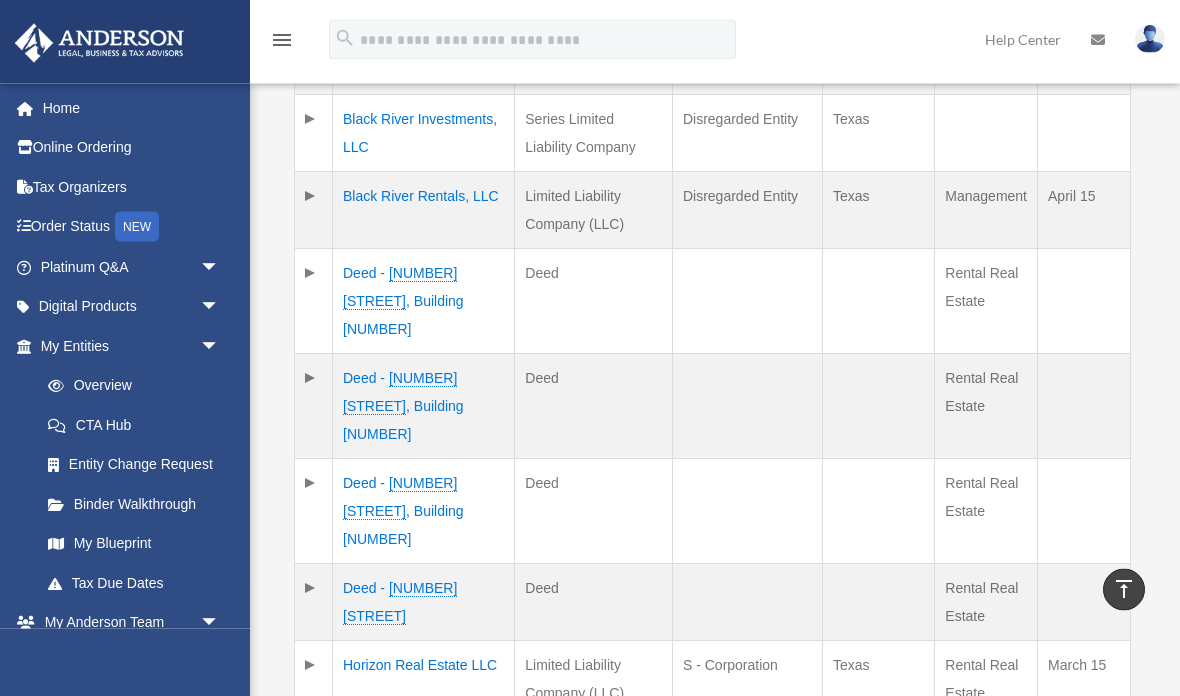scroll, scrollTop: 686, scrollLeft: 0, axis: vertical 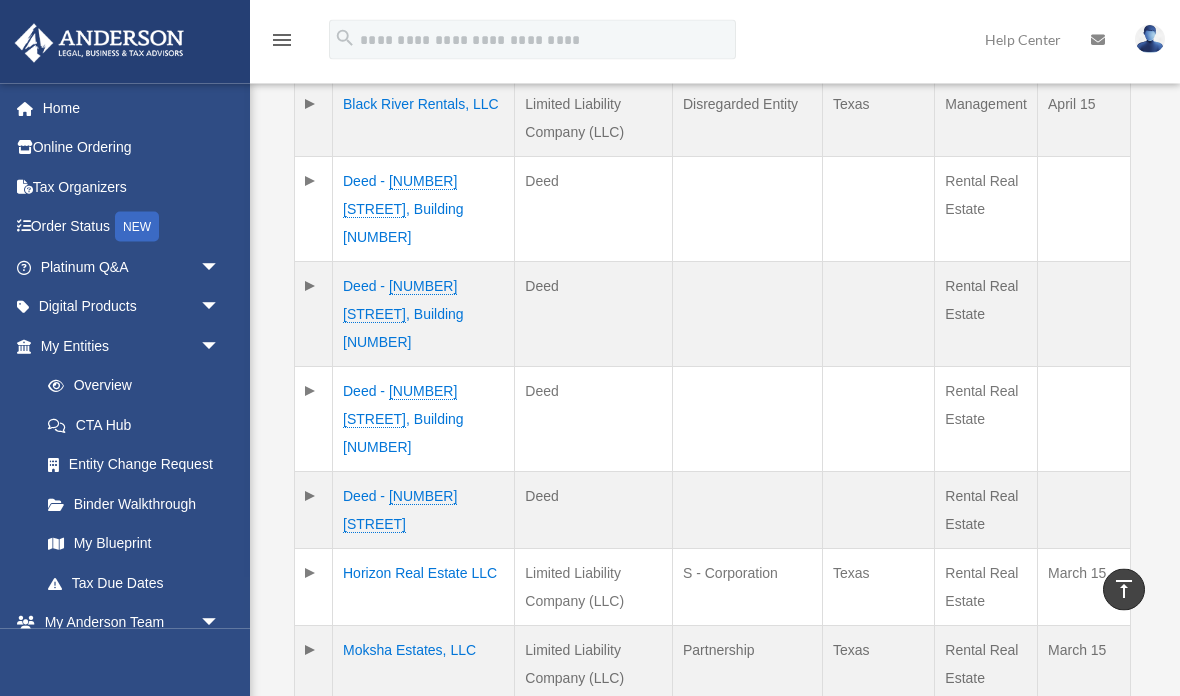 click on "** ** ** ***  entries per page Search:
Entity Name
Record Type Tax Status
Organization State
Business Purpose
Federal Return Due Date
Try Newtek Bank
Alianza Global Corp.
Corporation
C - Corporation
Texas
[NUMBER] [STREET]" at bounding box center (712, 311) 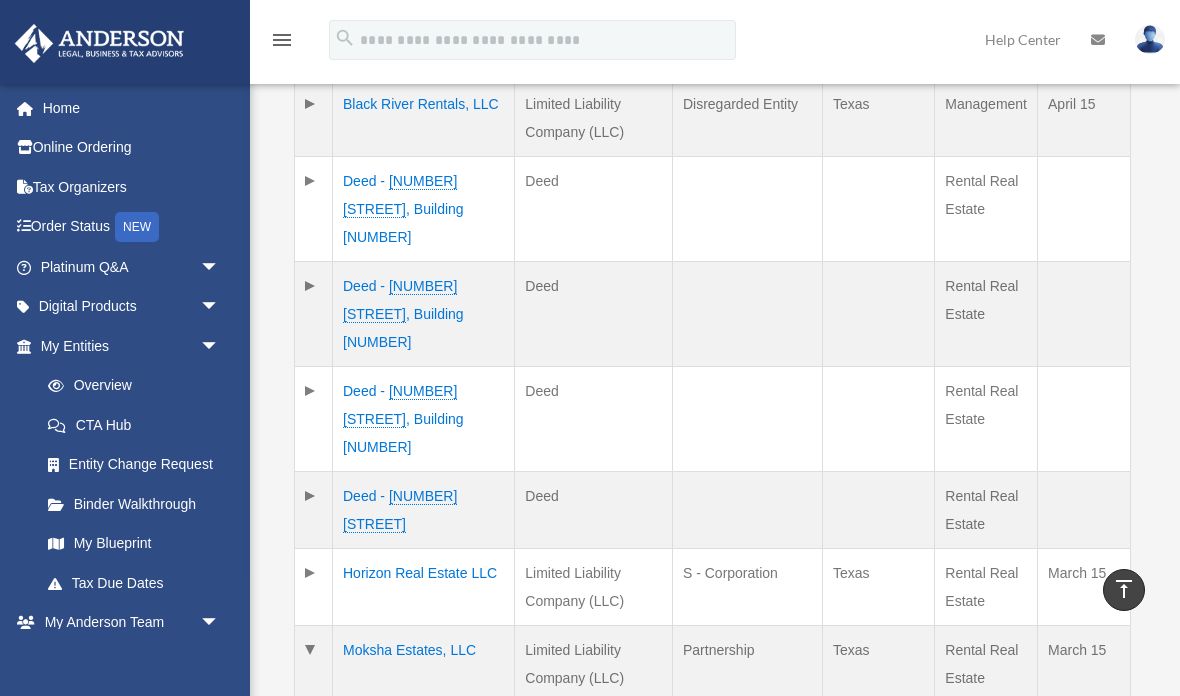 click on "Moksha Estates, LLC" at bounding box center (424, 664) 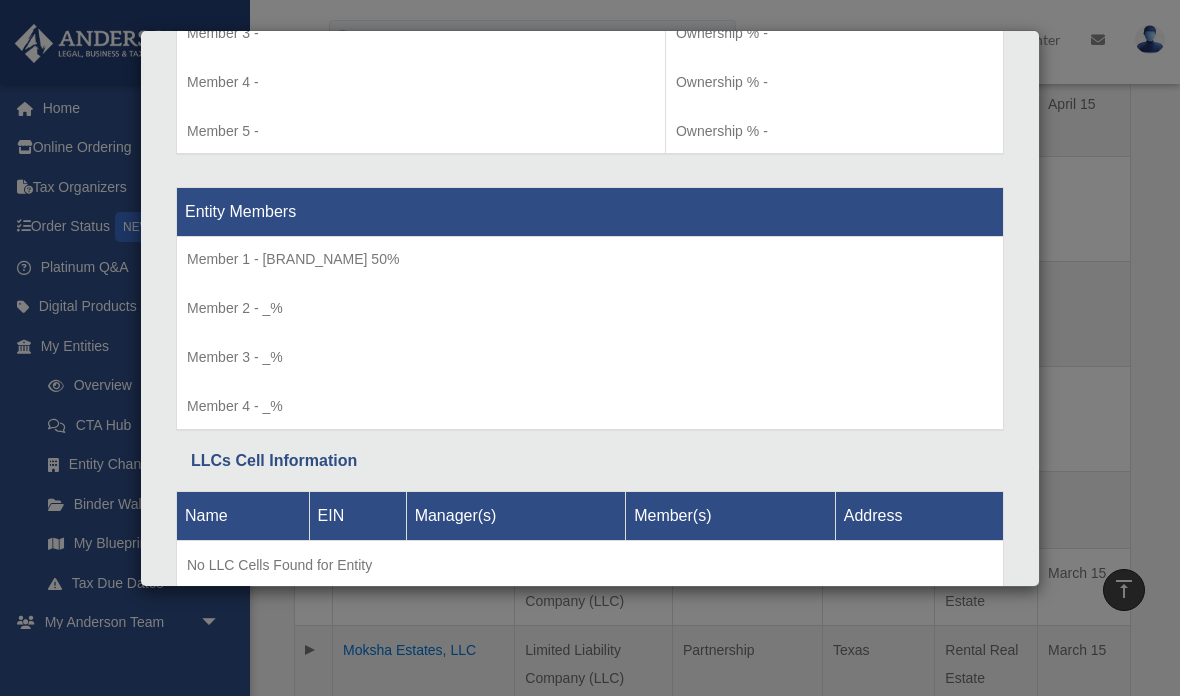 scroll, scrollTop: 2369, scrollLeft: 0, axis: vertical 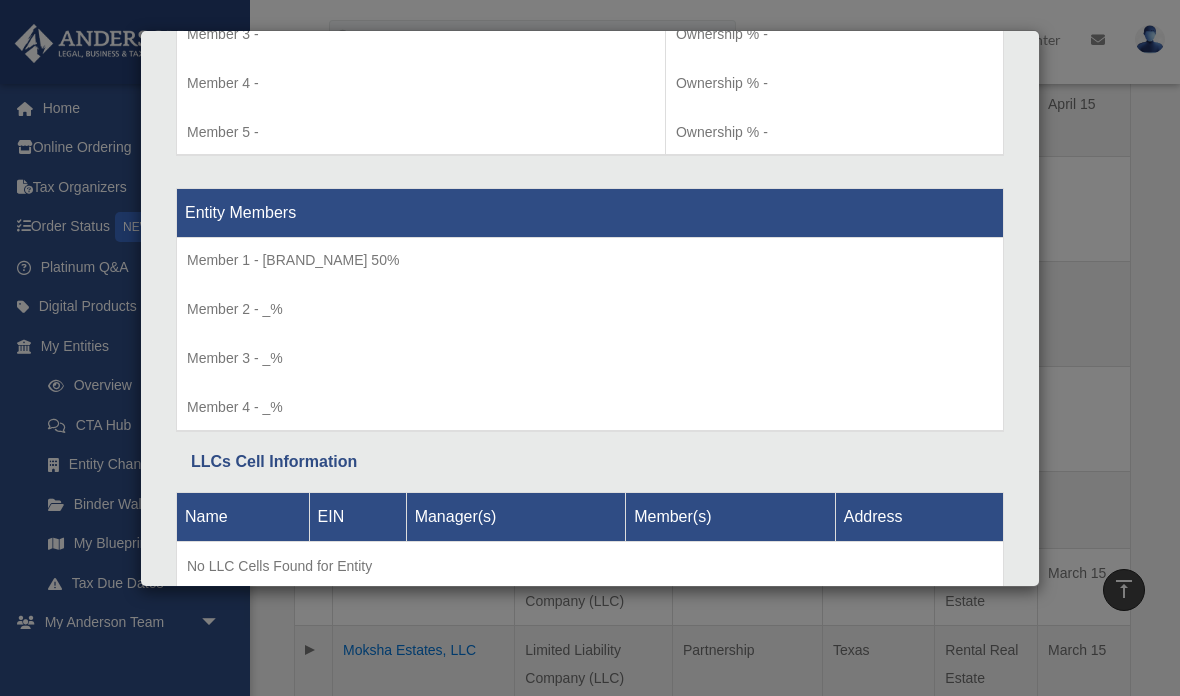 click on "Details
×
Articles Sent
Organizational Date" at bounding box center [590, 348] 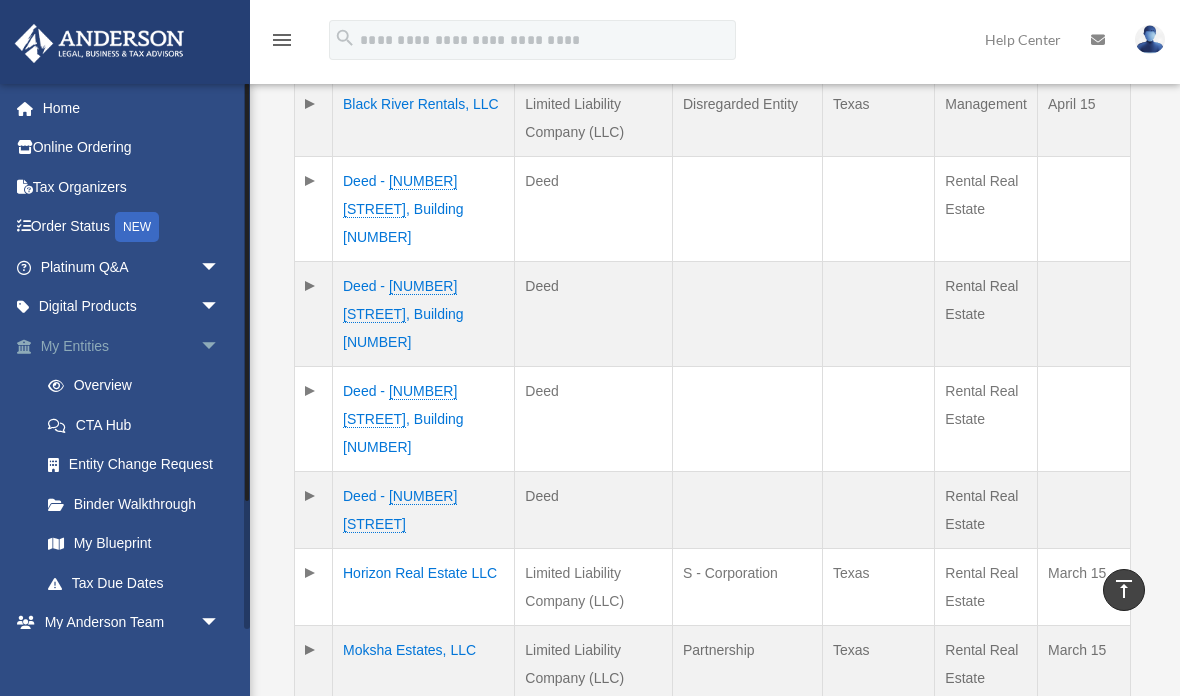 click on "arrow_drop_down" at bounding box center (220, 346) 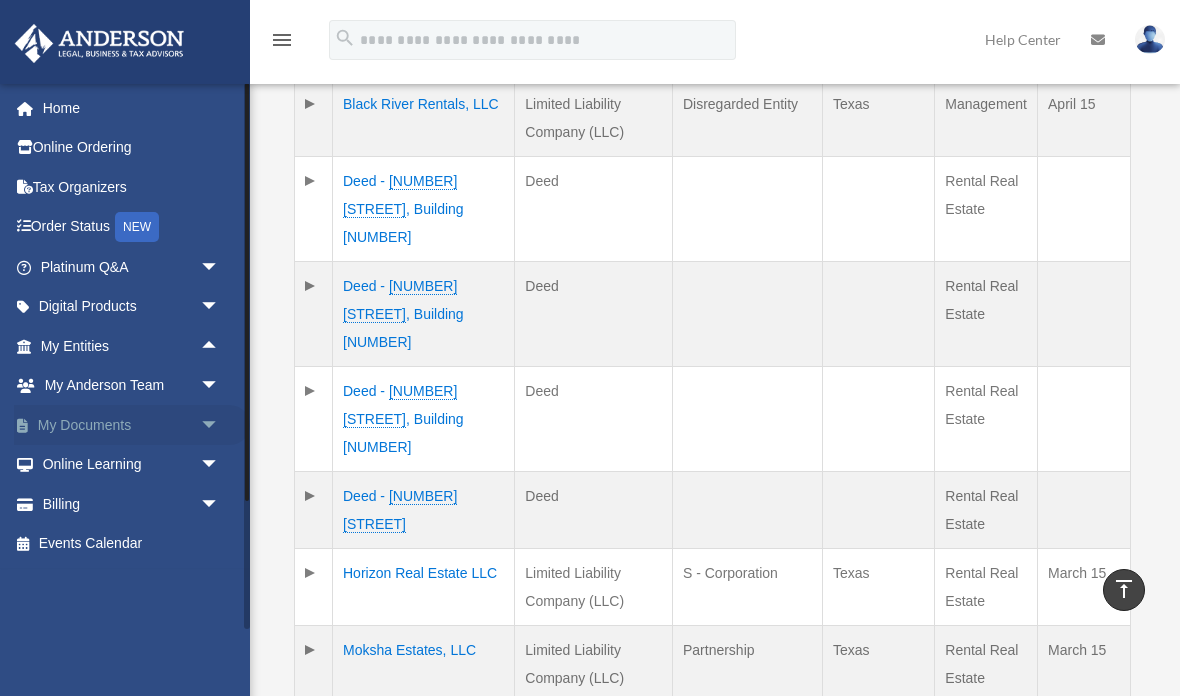 click on "arrow_drop_down" at bounding box center (220, 425) 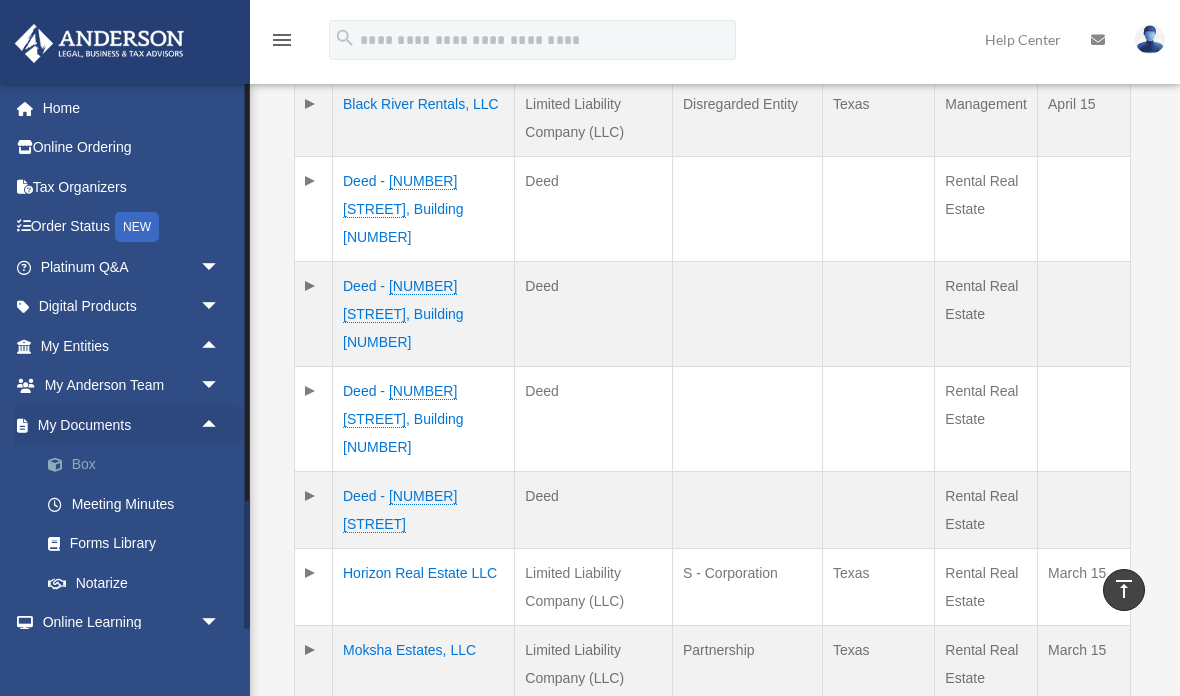 click on "Box" at bounding box center [139, 465] 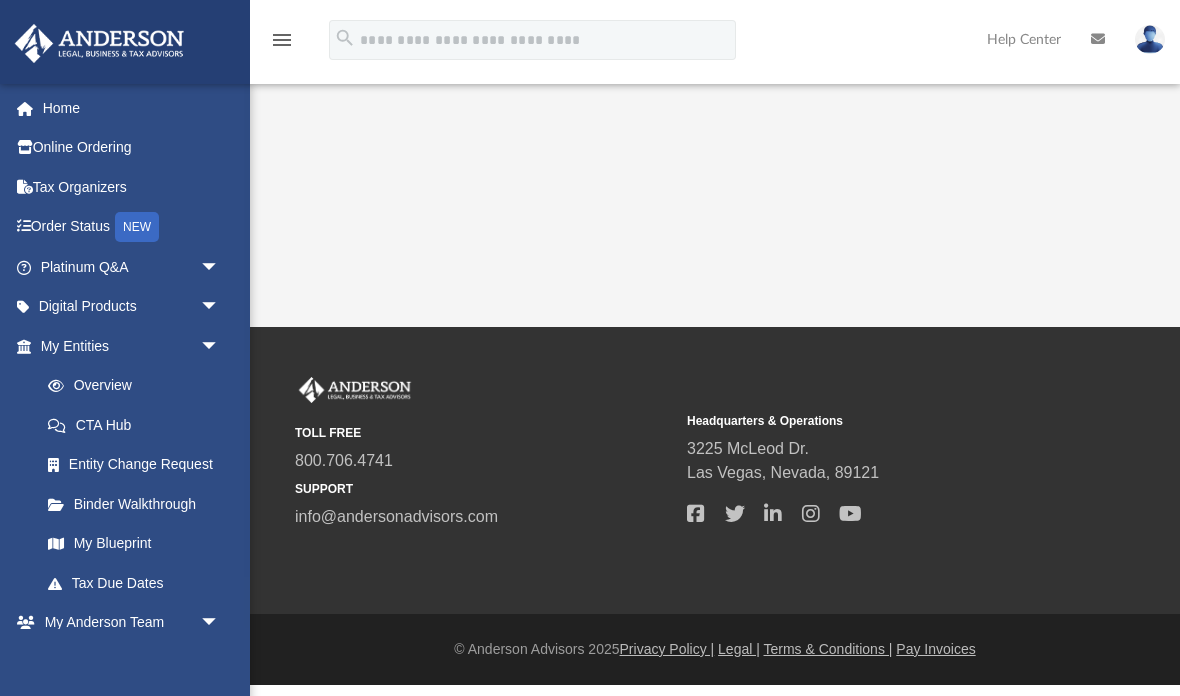 scroll, scrollTop: 0, scrollLeft: 0, axis: both 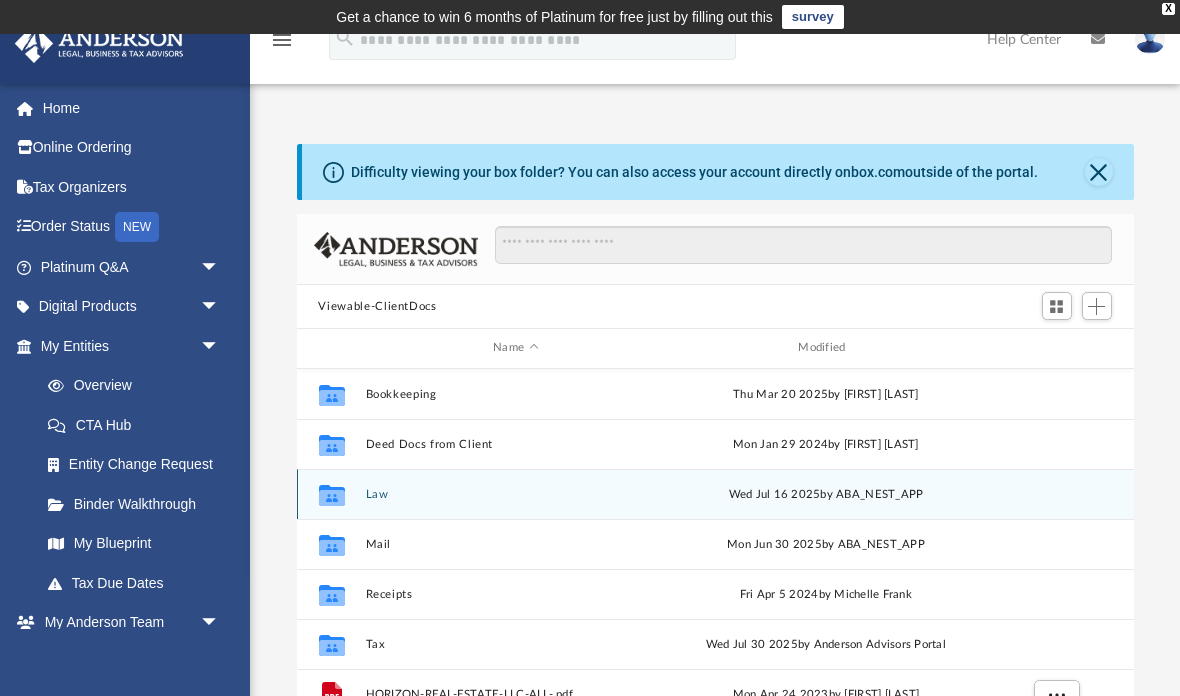 click on "Collaborated Folder Law [DAY] [MONTH] [DAY] [YEAR]  by ABA_NEST_APP" at bounding box center [715, 494] 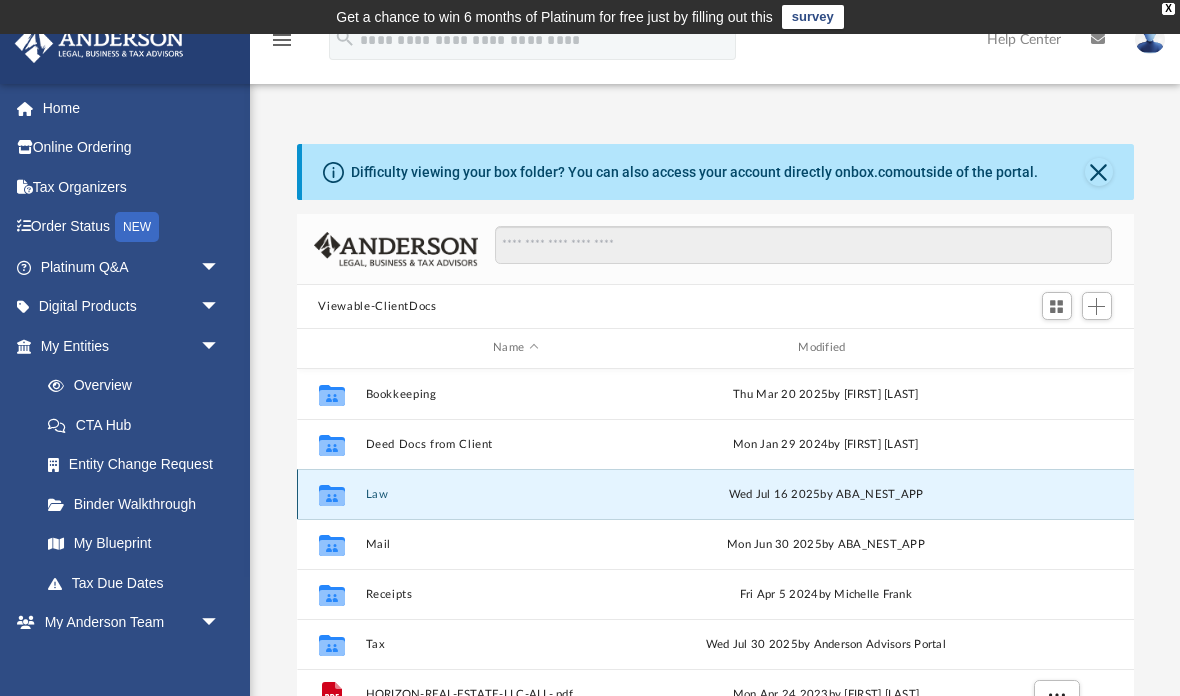 click on "Collaborated Folder Law [DAY] [MONTH] [DAY] [YEAR]  by ABA_NEST_APP" at bounding box center (715, 494) 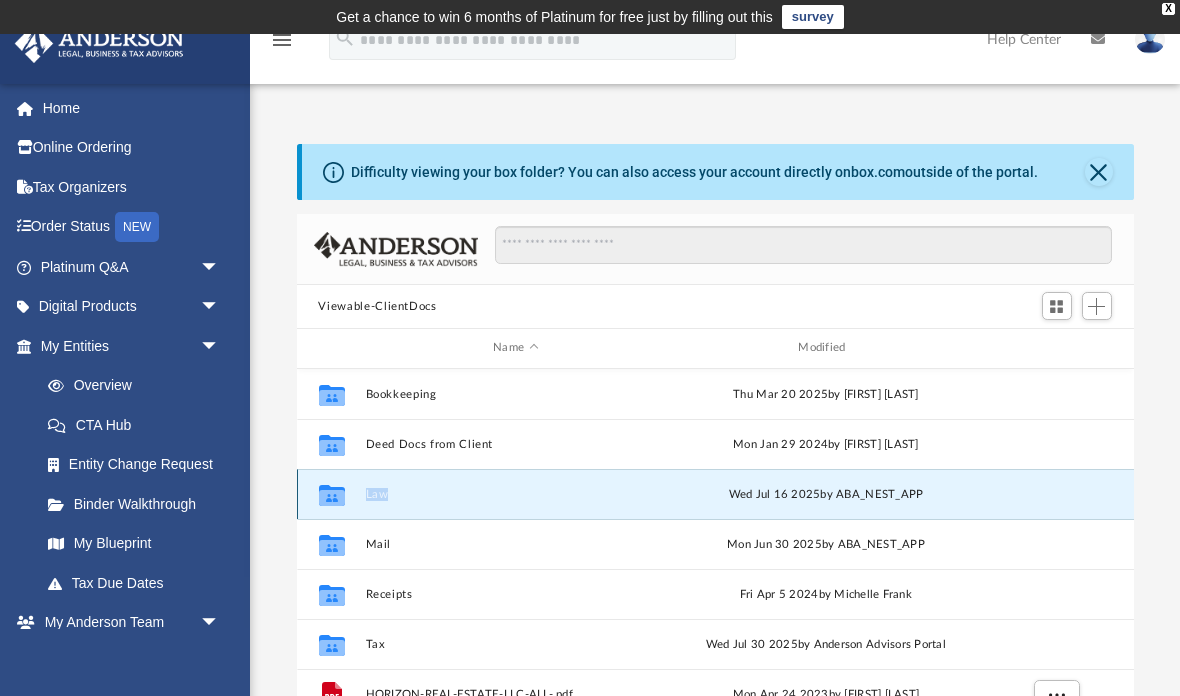 click on "Collaborated Folder Law [DAY] [MONTH] [DAY] [YEAR]  by ABA_NEST_APP" at bounding box center (715, 494) 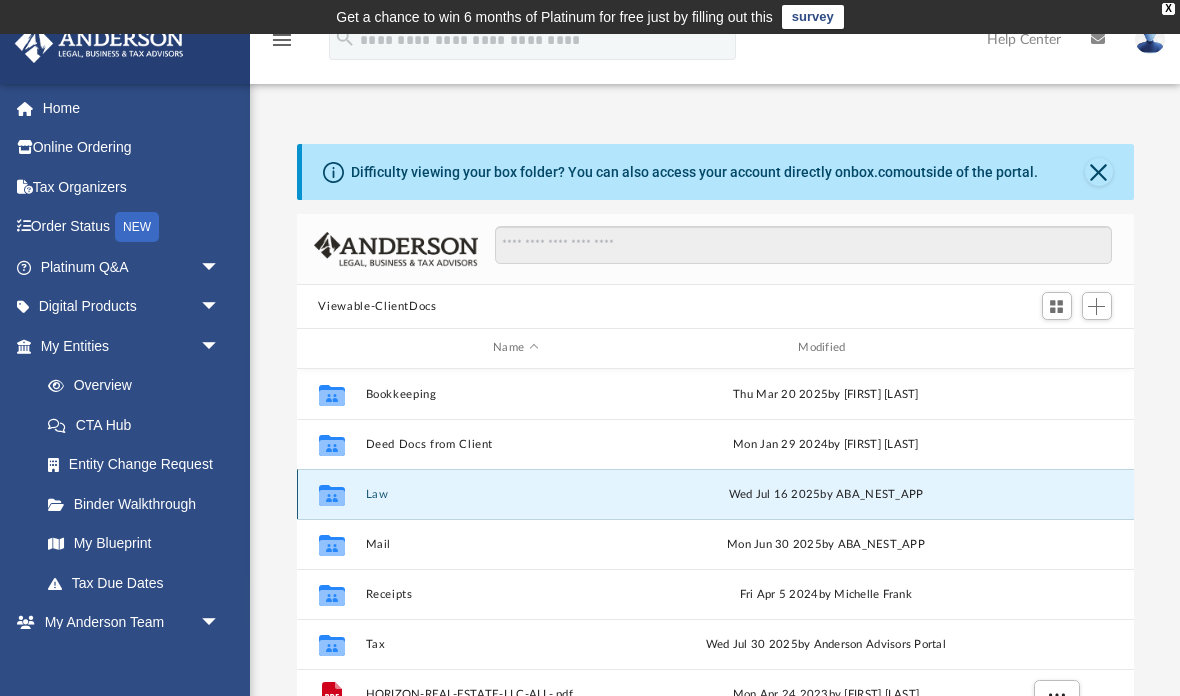 click 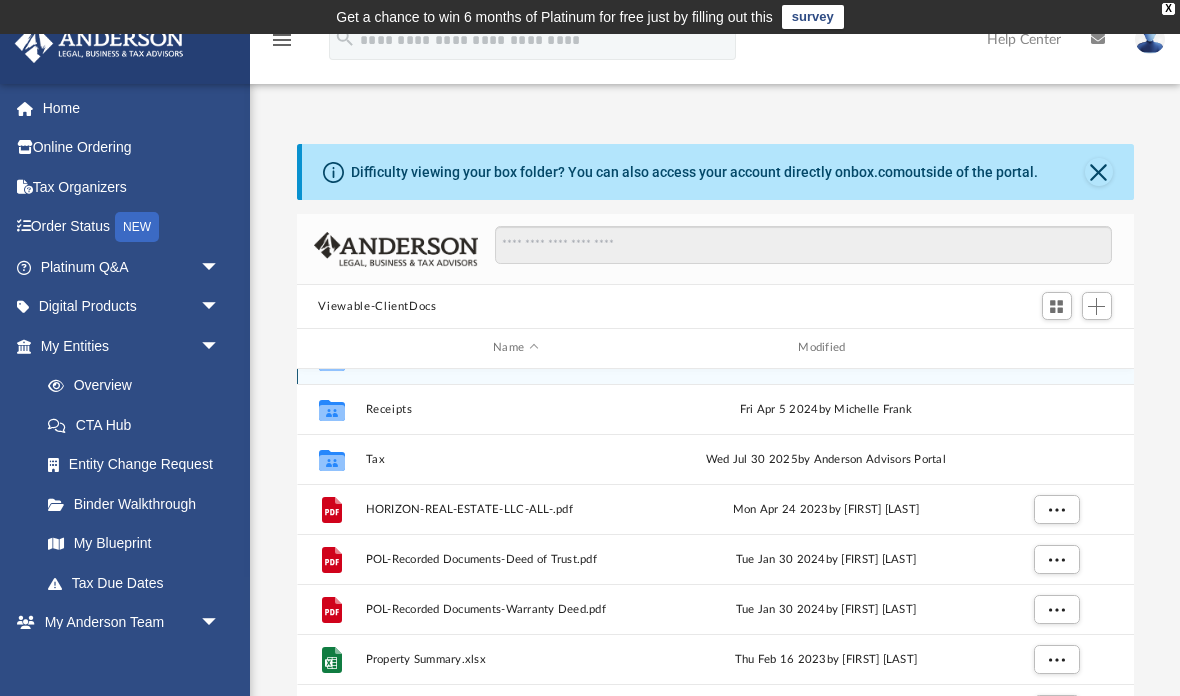 scroll, scrollTop: 185, scrollLeft: 0, axis: vertical 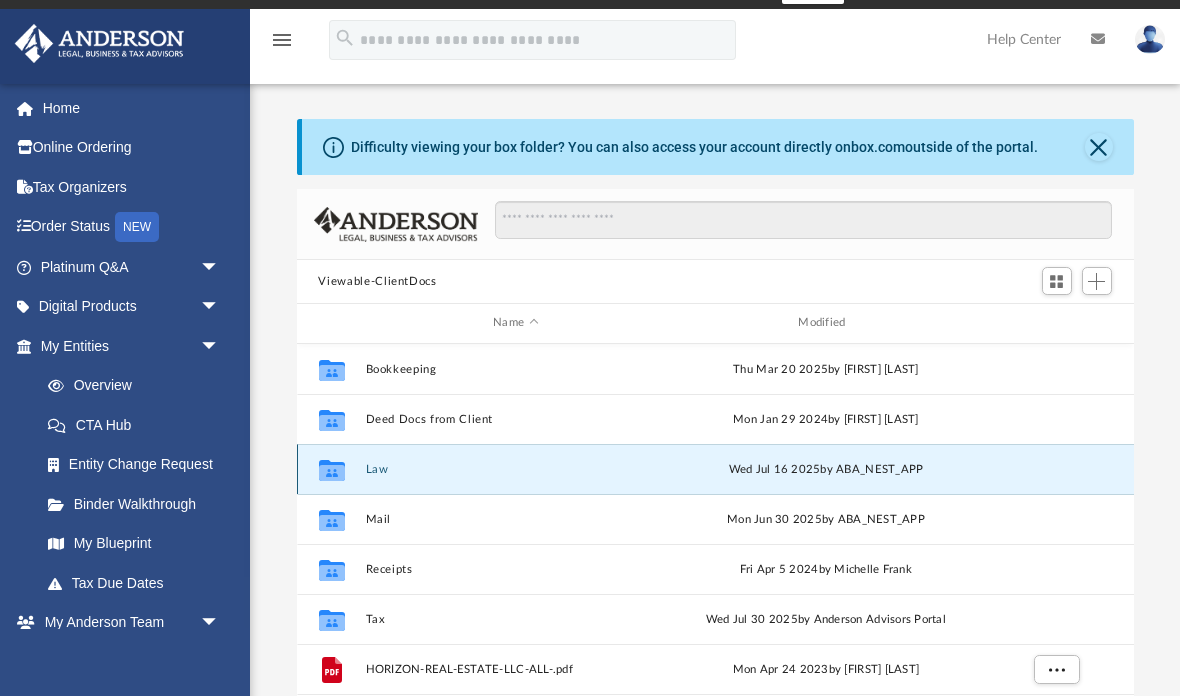 click on "Collaborated Folder" at bounding box center (331, 469) 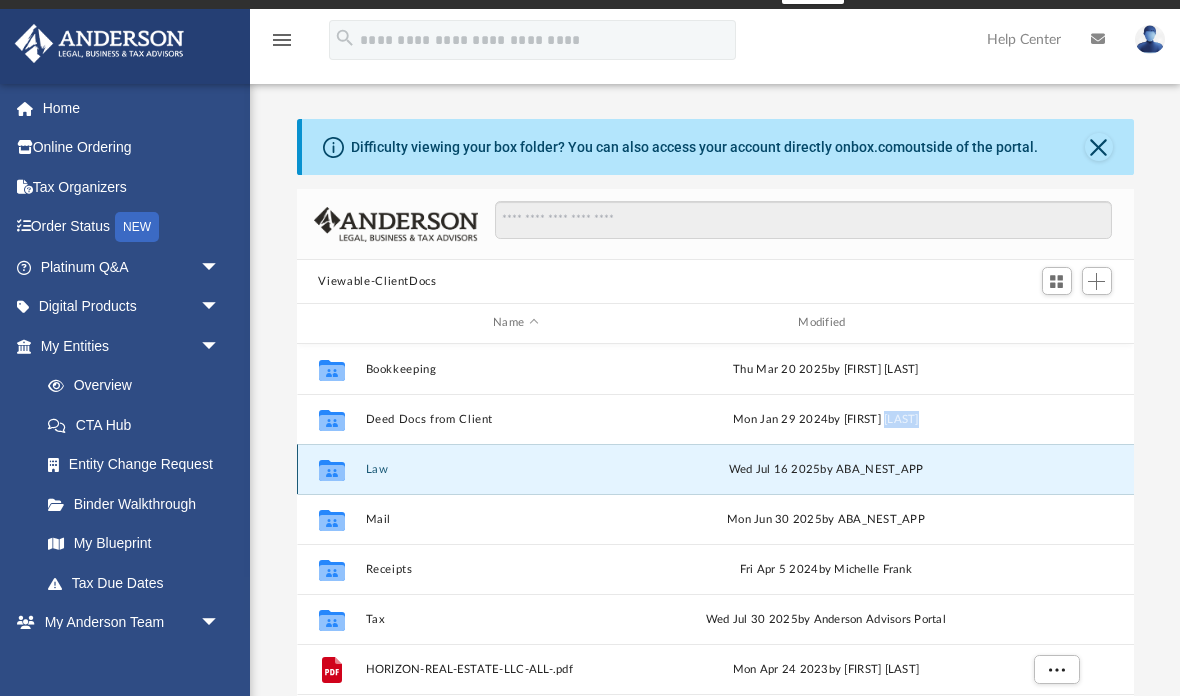 click on "Collaborated Folder" at bounding box center (331, 469) 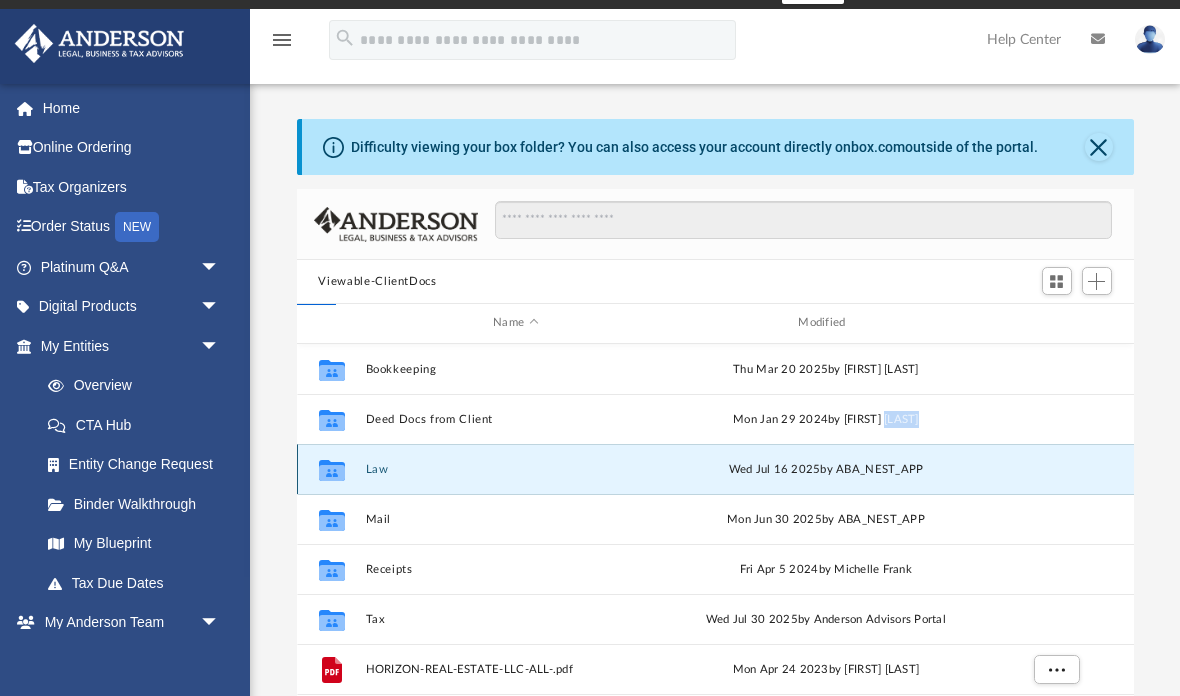 click on "Law" at bounding box center [515, 469] 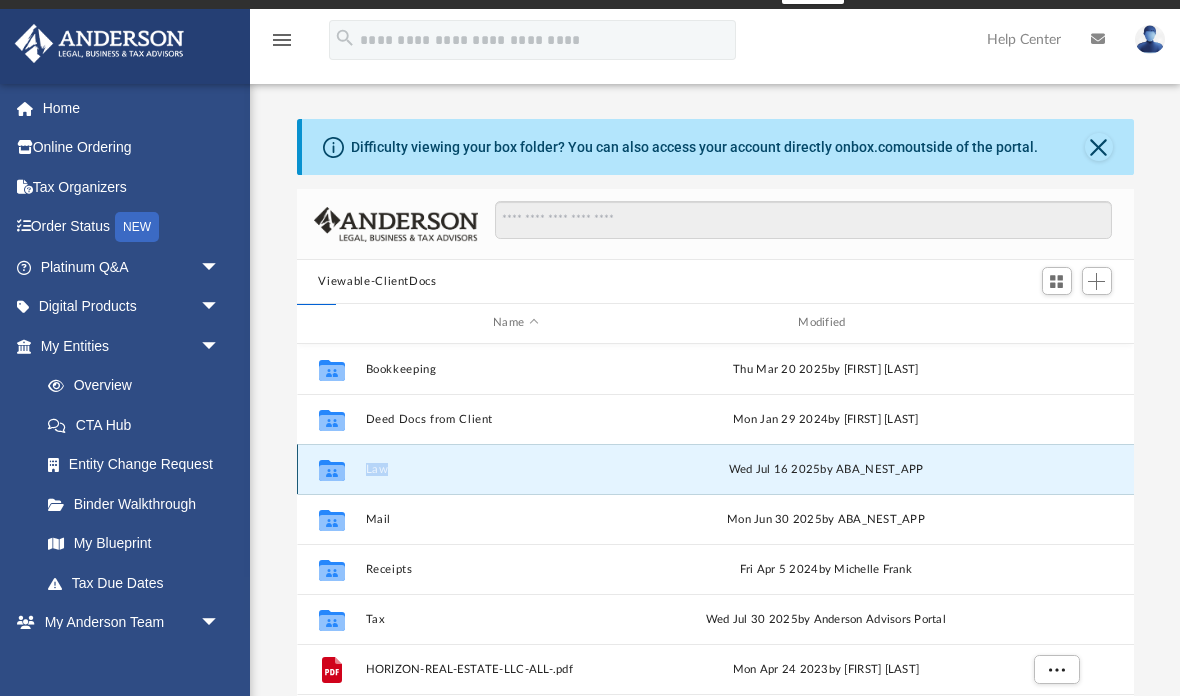 click on "Law" at bounding box center (515, 469) 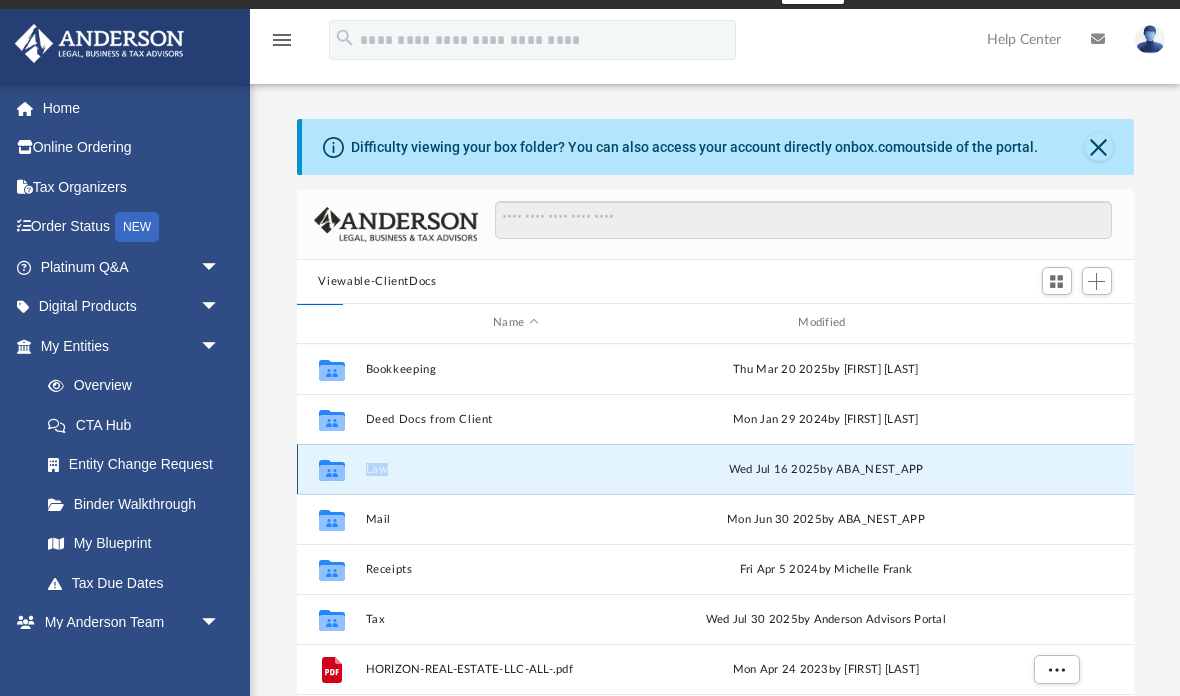 click on "Law" at bounding box center (515, 469) 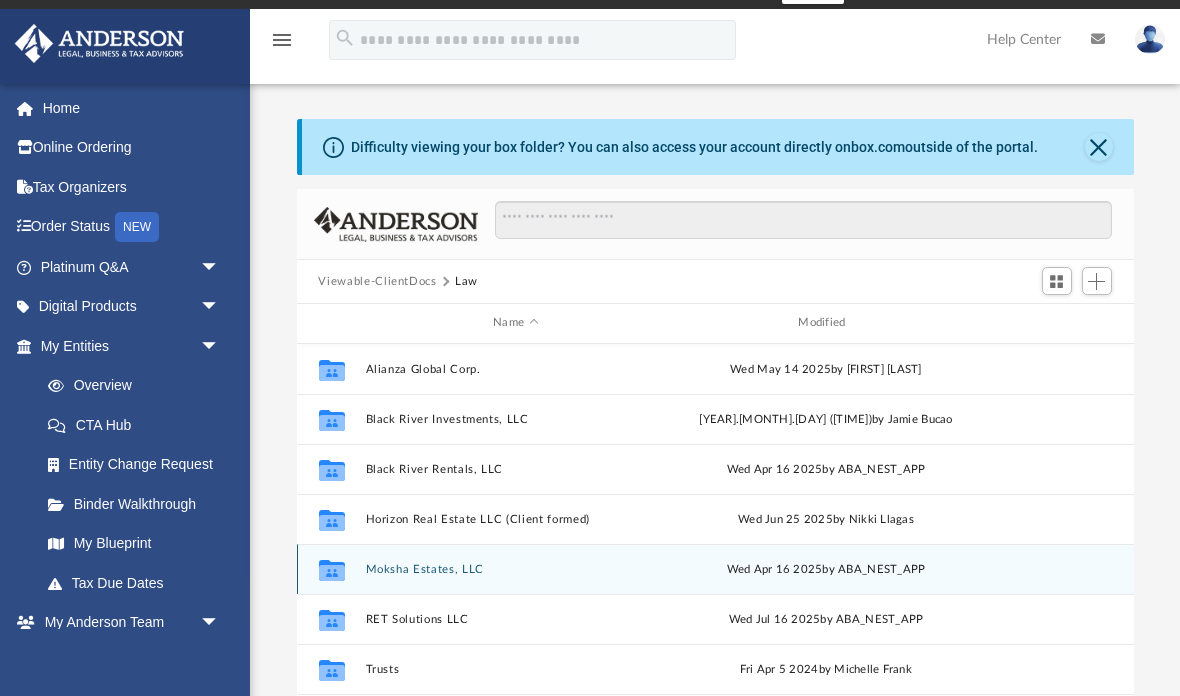 click on "Collaborated Folder Moksha Estates, LLC [DAY] [MONTH] [DAY] [YEAR]  by ABA_NEST_APP" at bounding box center (715, 569) 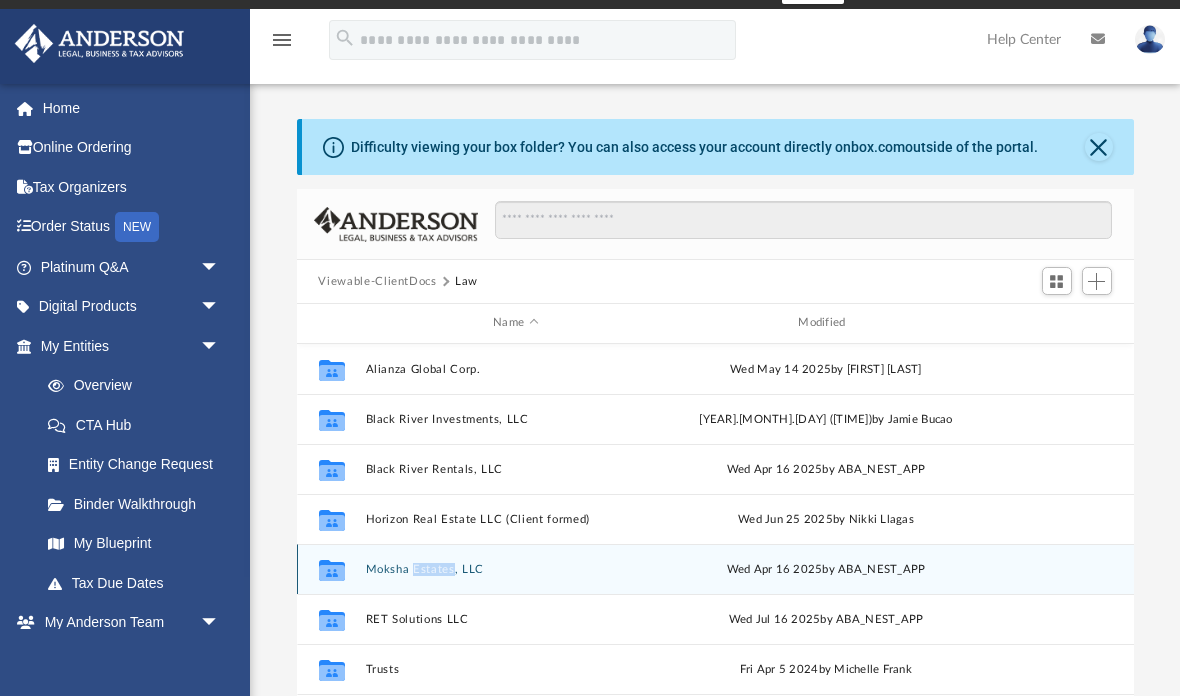 click on "Collaborated Folder Moksha Estates, LLC [DAY] [MONTH] [DAY] [YEAR]  by ABA_NEST_APP" at bounding box center (715, 569) 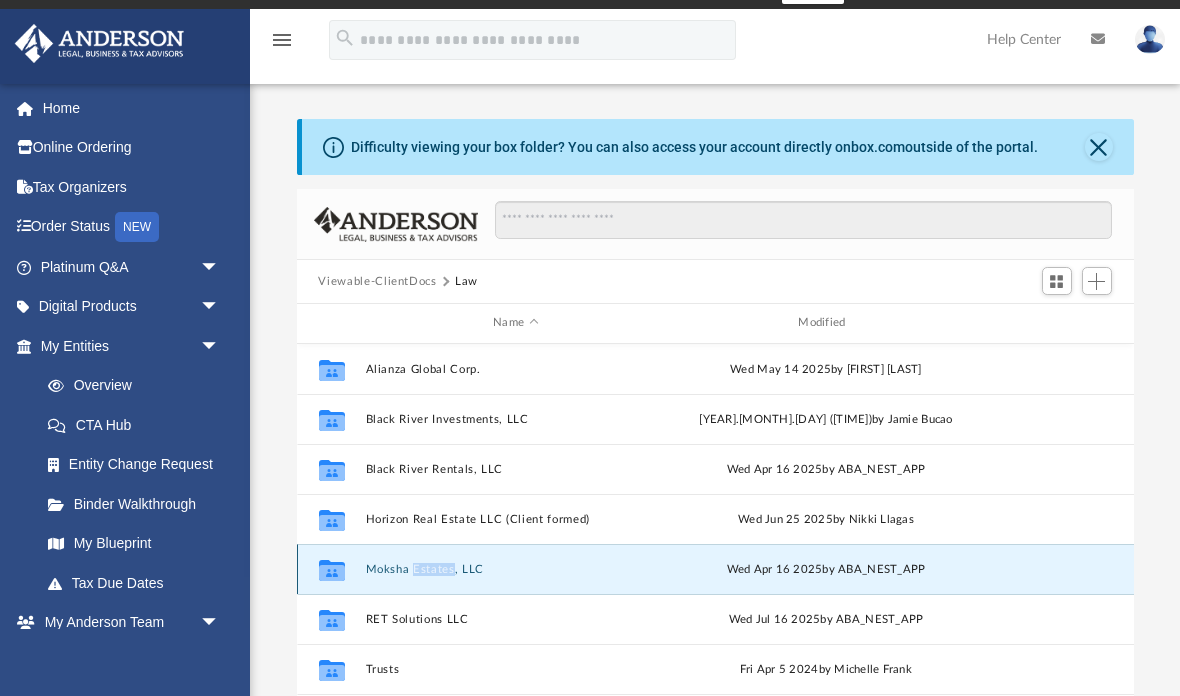 click on "Collaborated Folder" 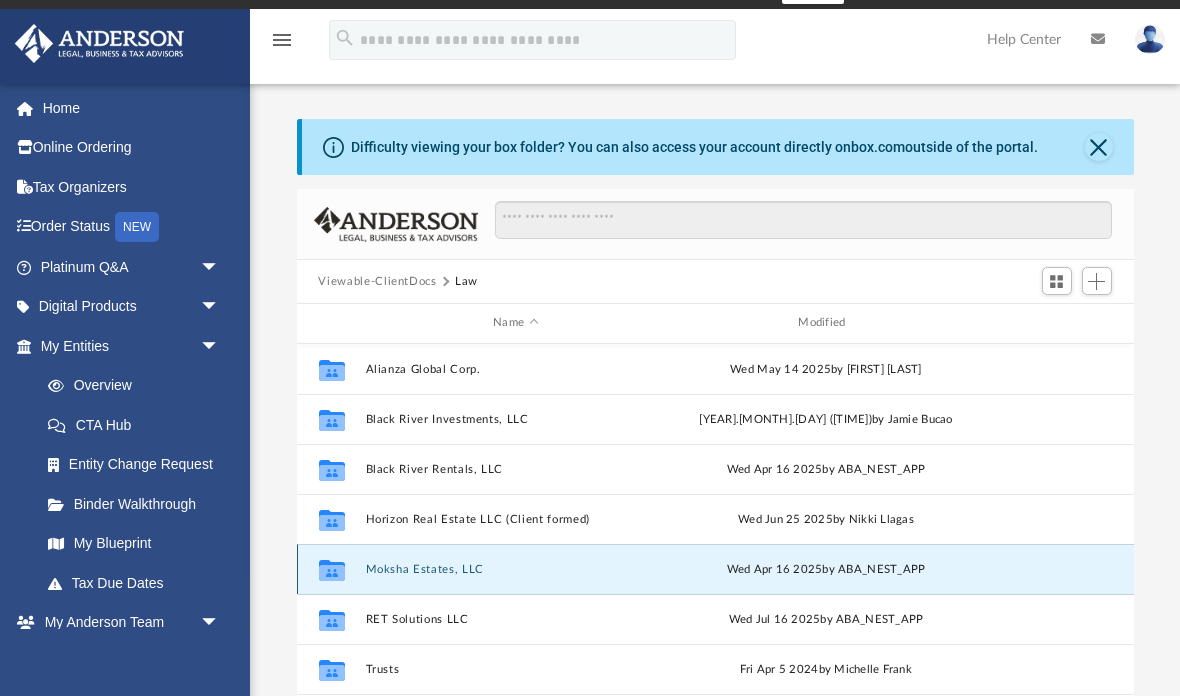 click 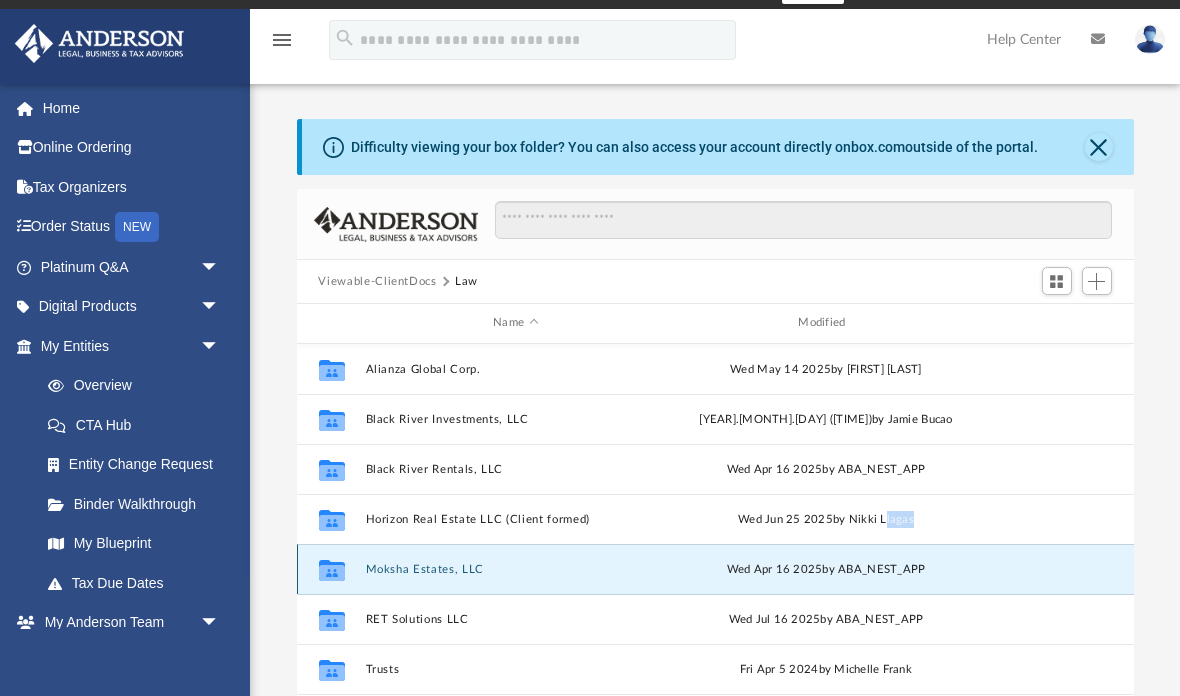 click 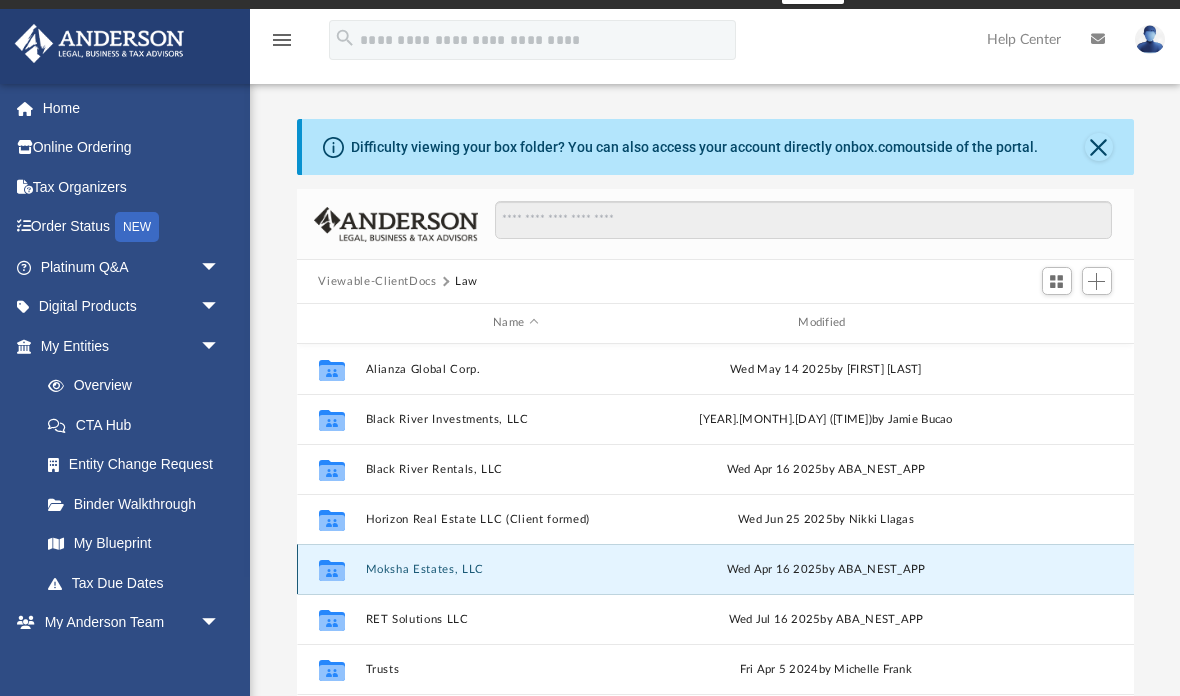 click on "Collaborated Folder Moksha Estates, LLC [DAY] [MONTH] [DAY] [YEAR]  by ABA_NEST_APP" at bounding box center (715, 569) 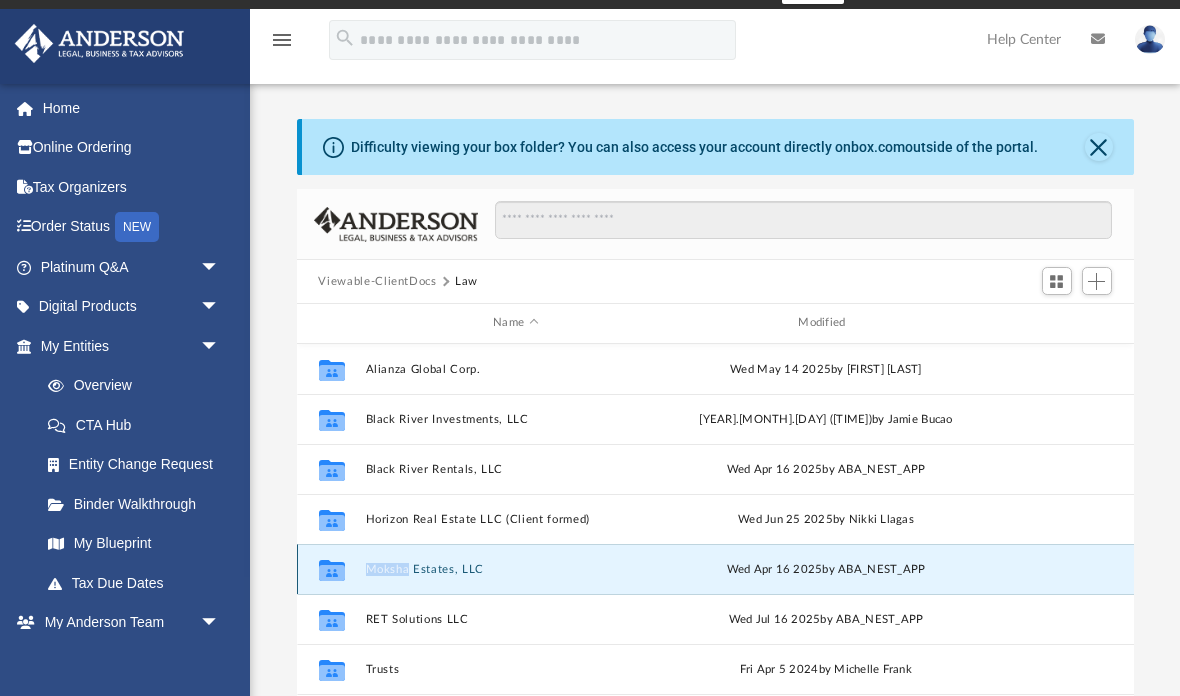 click on "Collaborated Folder Moksha Estates, LLC [DAY] [MONTH] [DAY] [YEAR]  by ABA_NEST_APP" at bounding box center [715, 569] 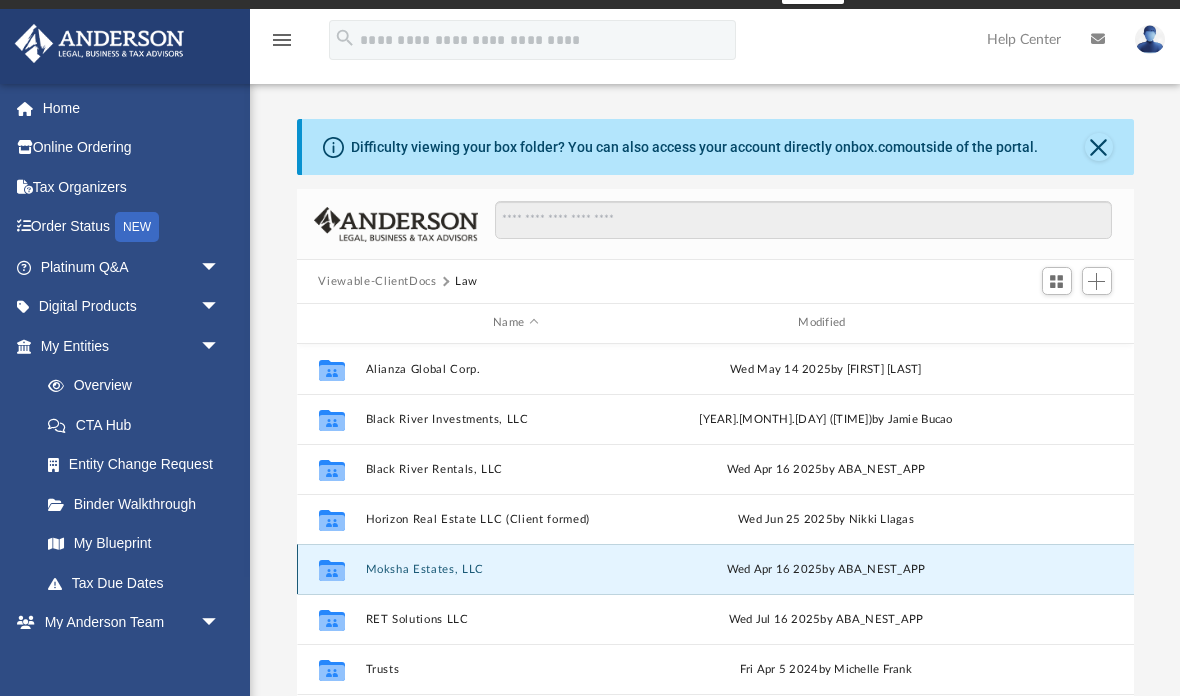 click on "Collaborated Folder" at bounding box center [331, 569] 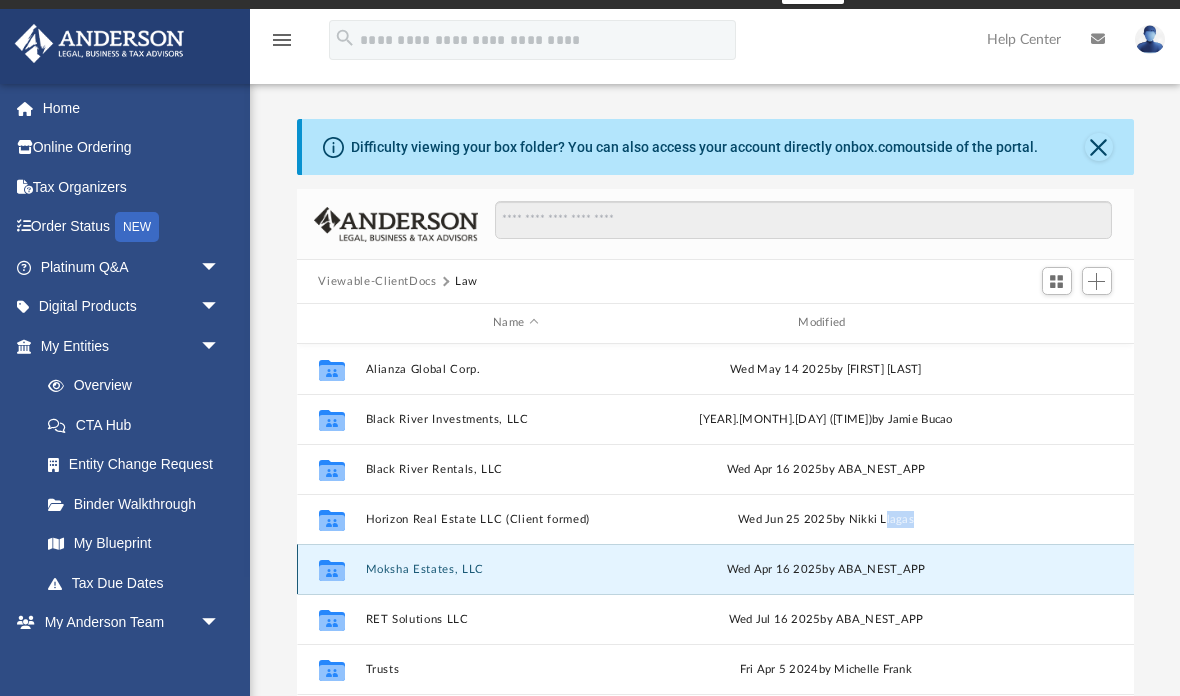 click on "Collaborated Folder" at bounding box center [331, 569] 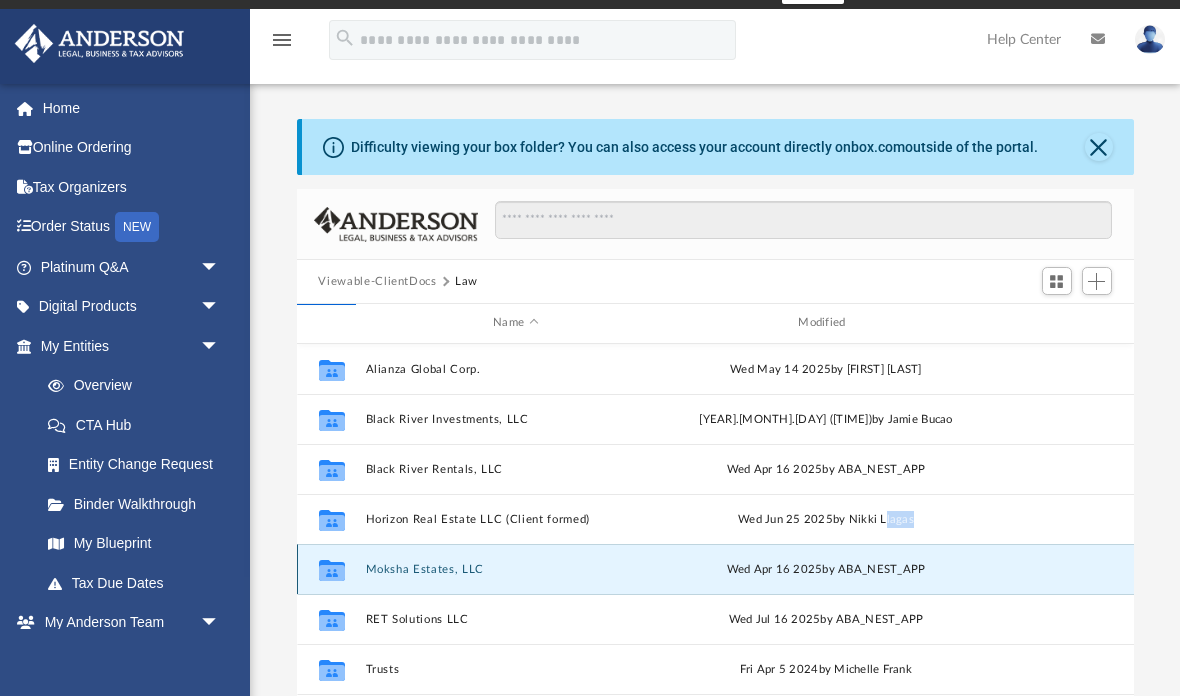 click on "Moksha Estates, LLC" at bounding box center [515, 569] 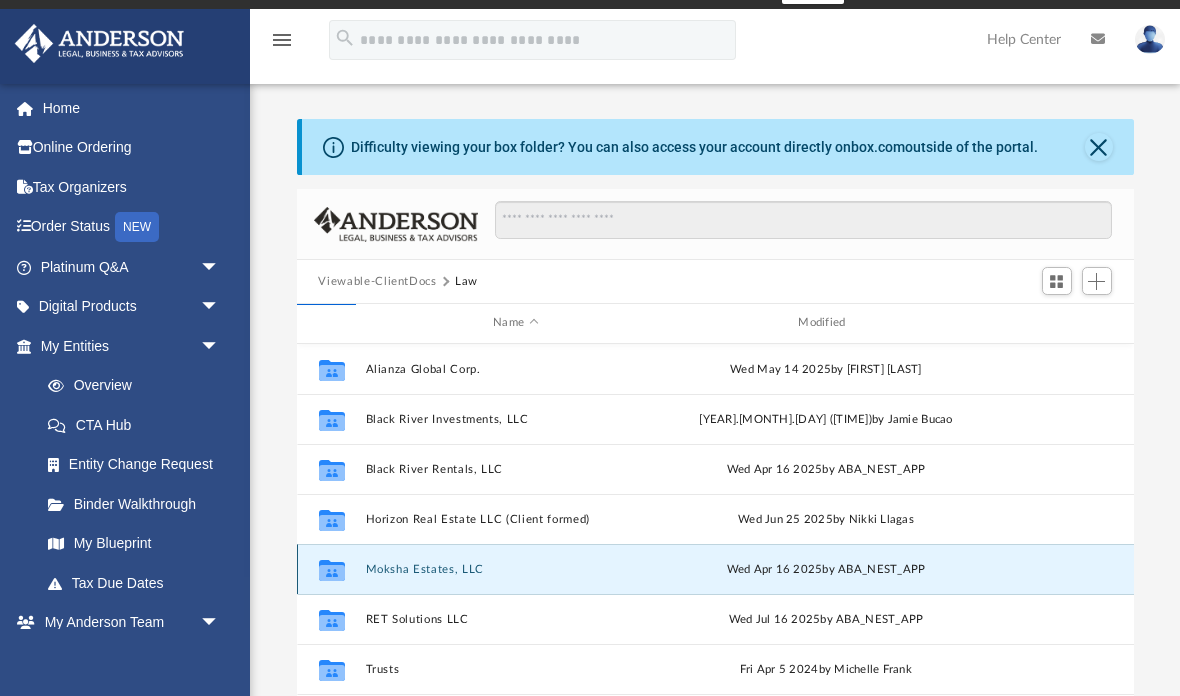 click on "Collaborated Folder Moksha Estates, LLC [DAY] [MONTH] [DAY] [YEAR]  by ABA_NEST_APP" at bounding box center [715, 569] 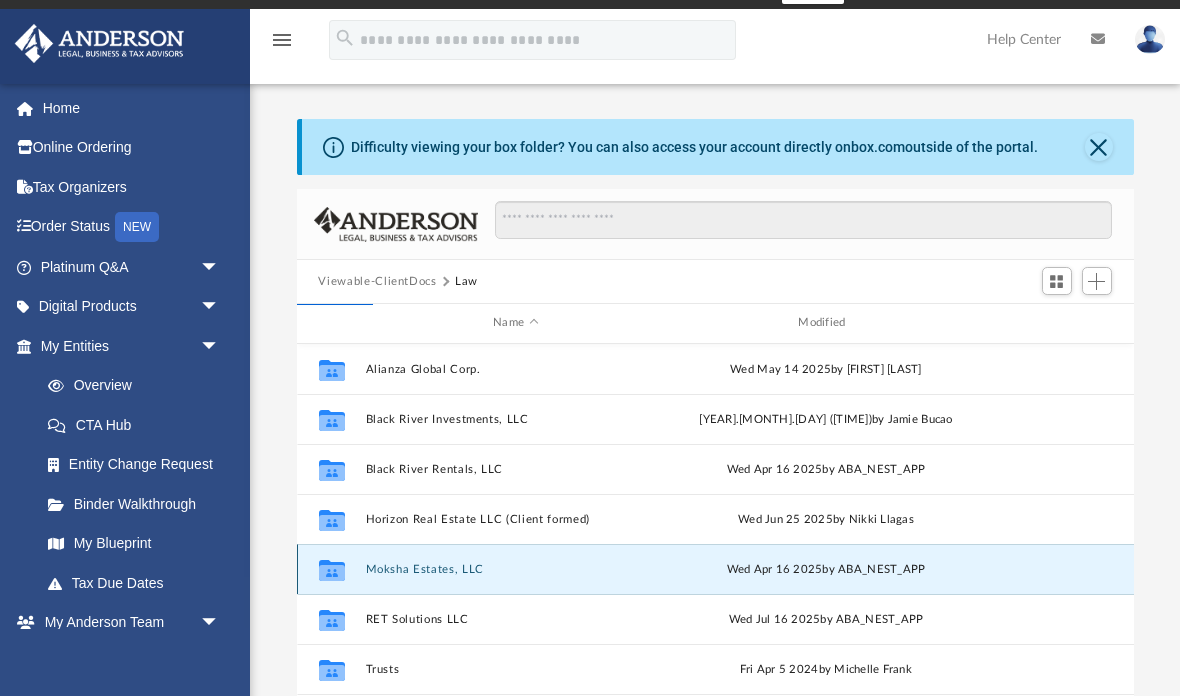 click 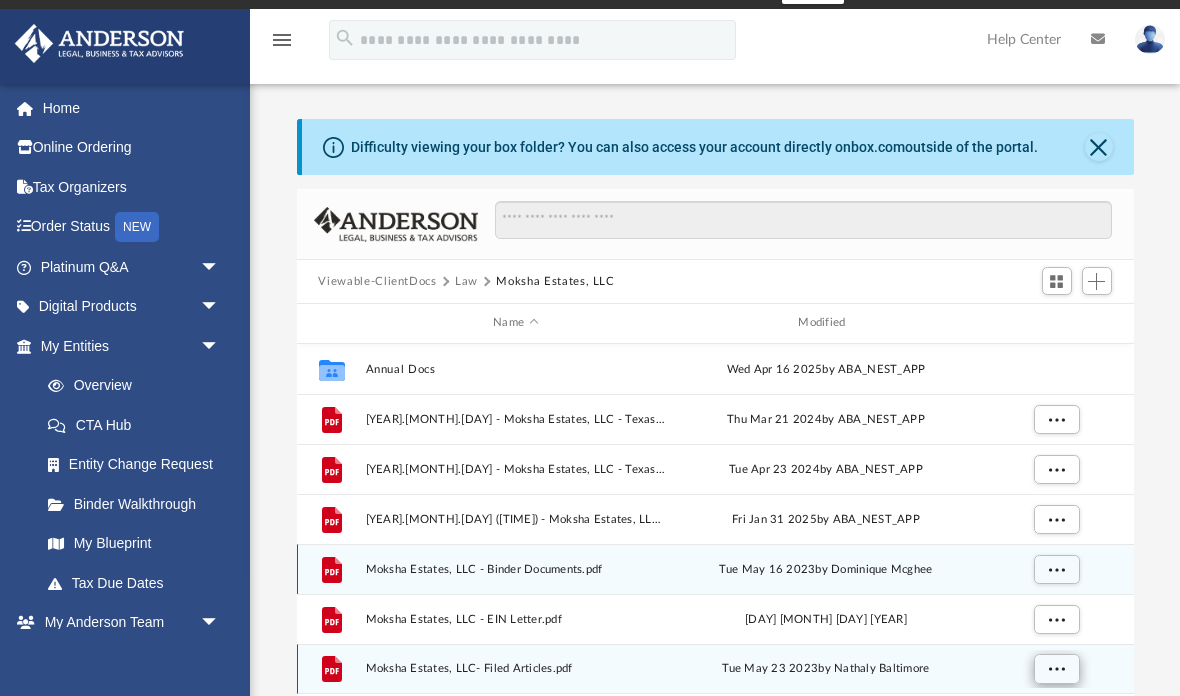 click at bounding box center [1056, 668] 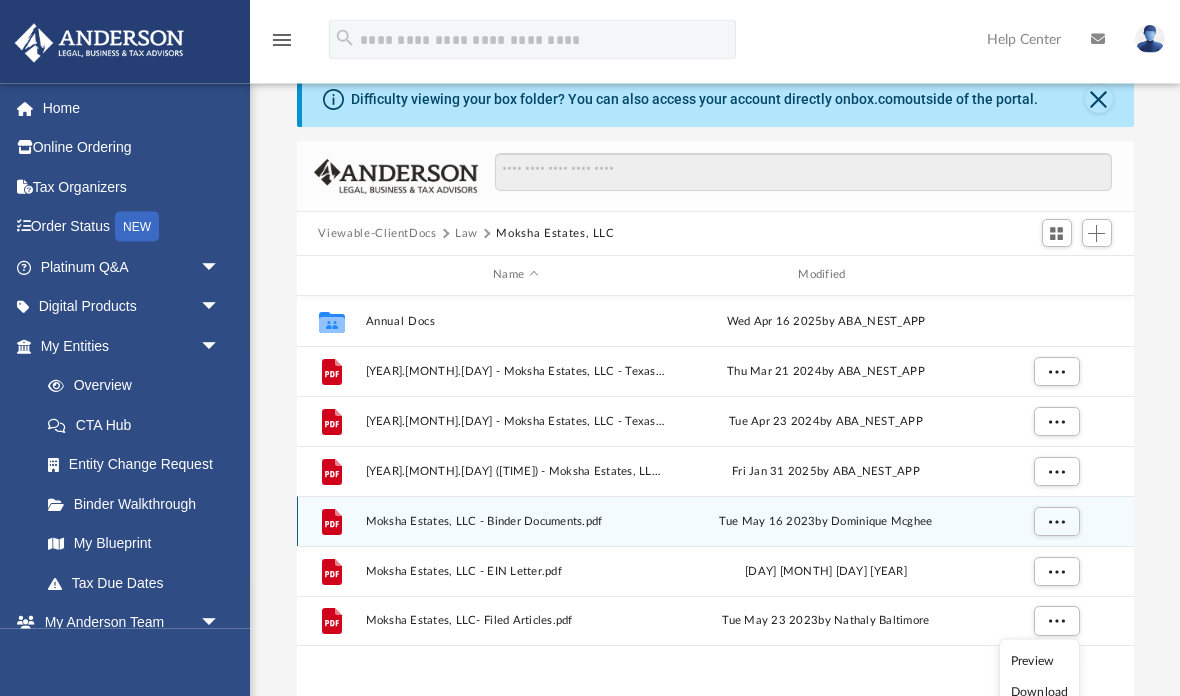 click on "Preview" at bounding box center (1040, 661) 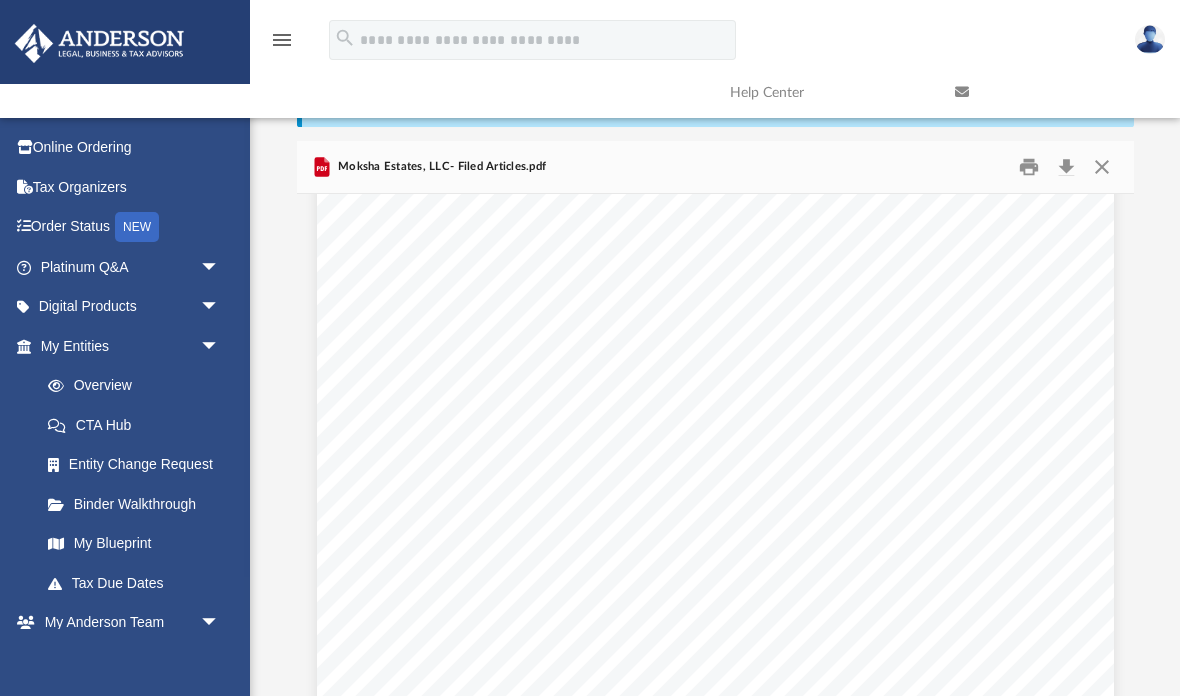 scroll, scrollTop: 3573, scrollLeft: 0, axis: vertical 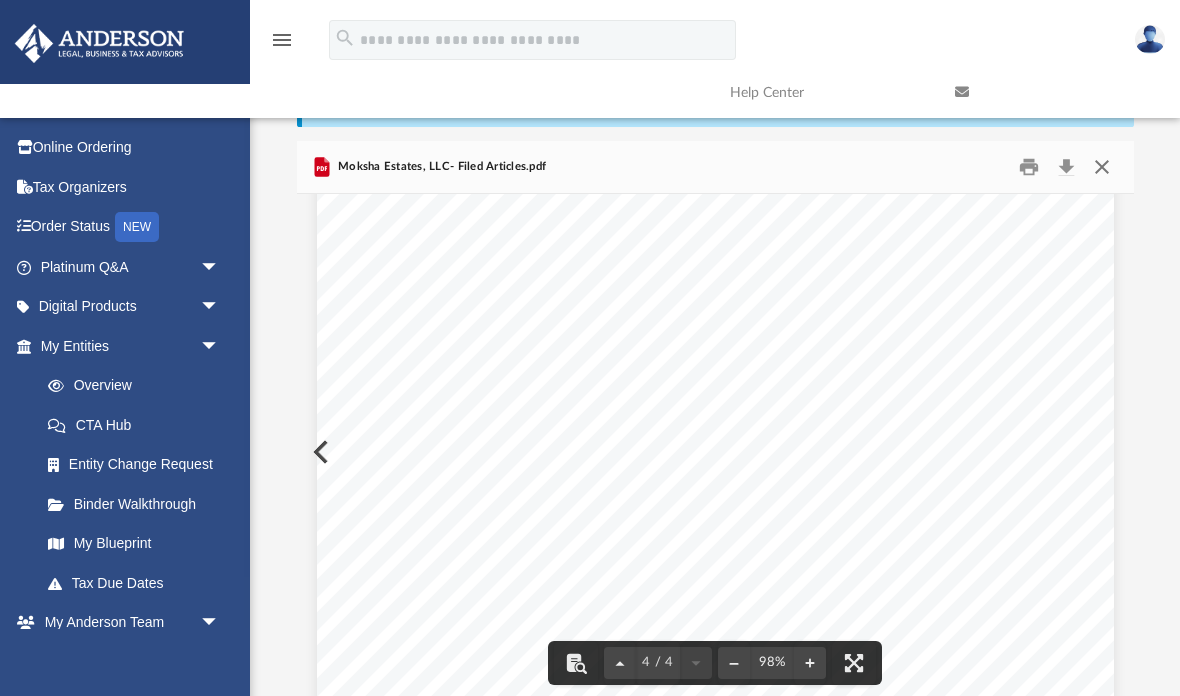 click at bounding box center [1102, 167] 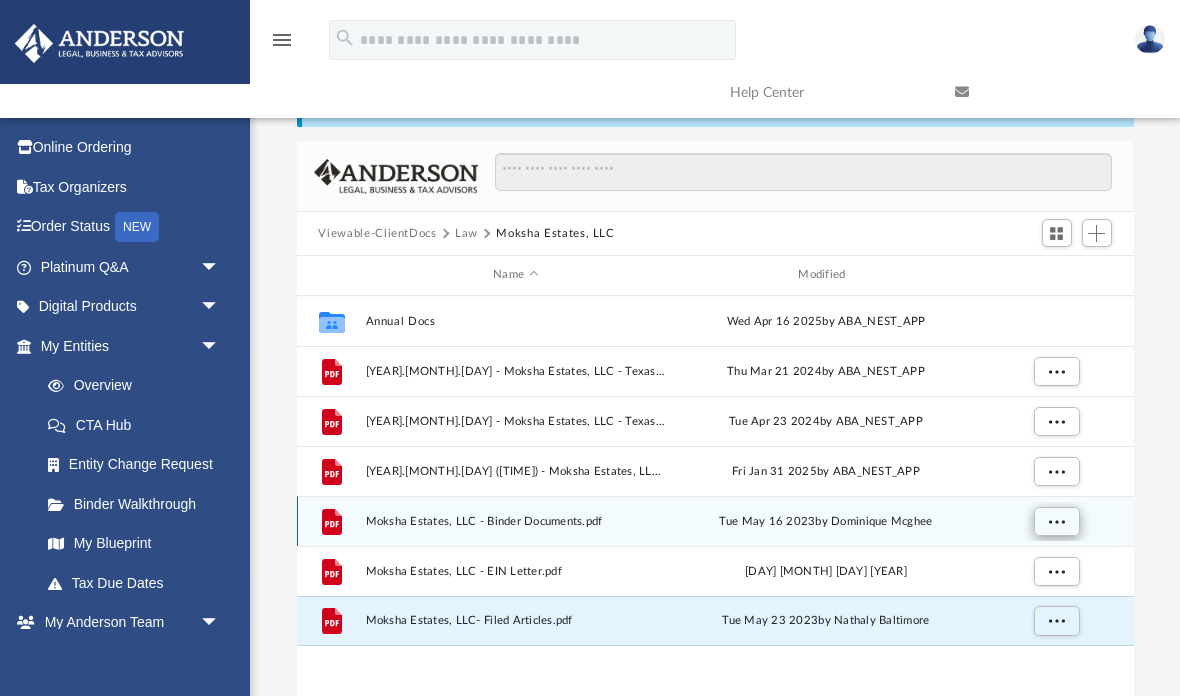 click at bounding box center [1056, 520] 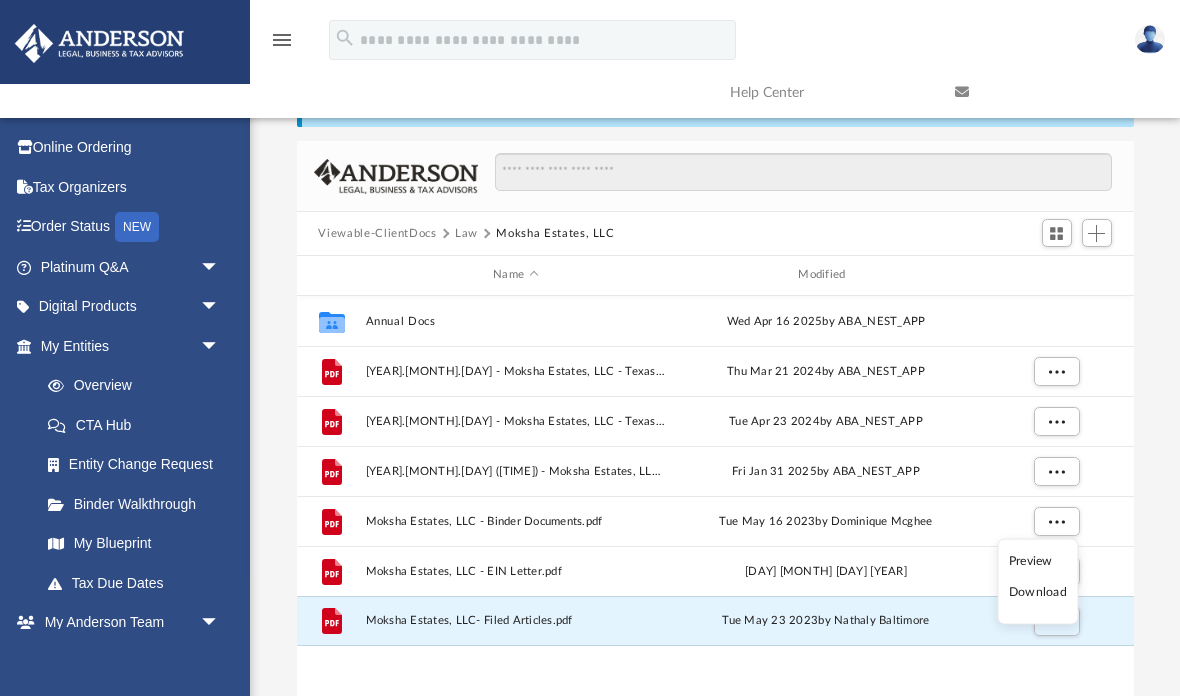 click on "Preview" at bounding box center (1038, 560) 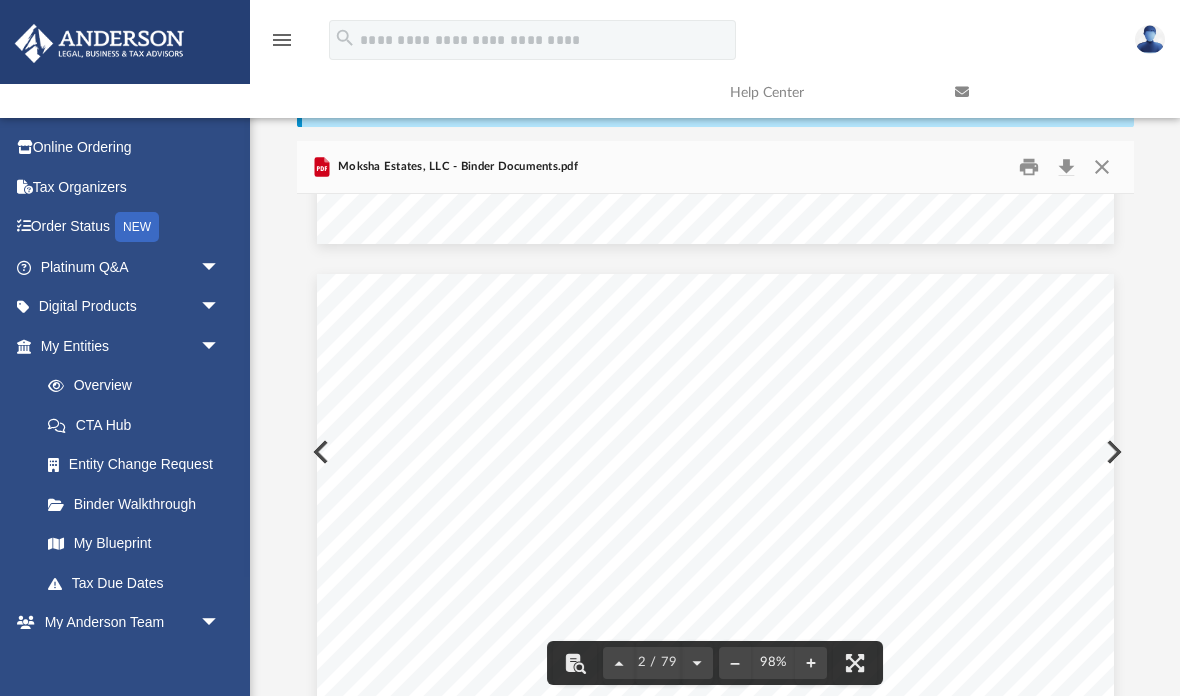 scroll, scrollTop: 1083, scrollLeft: 0, axis: vertical 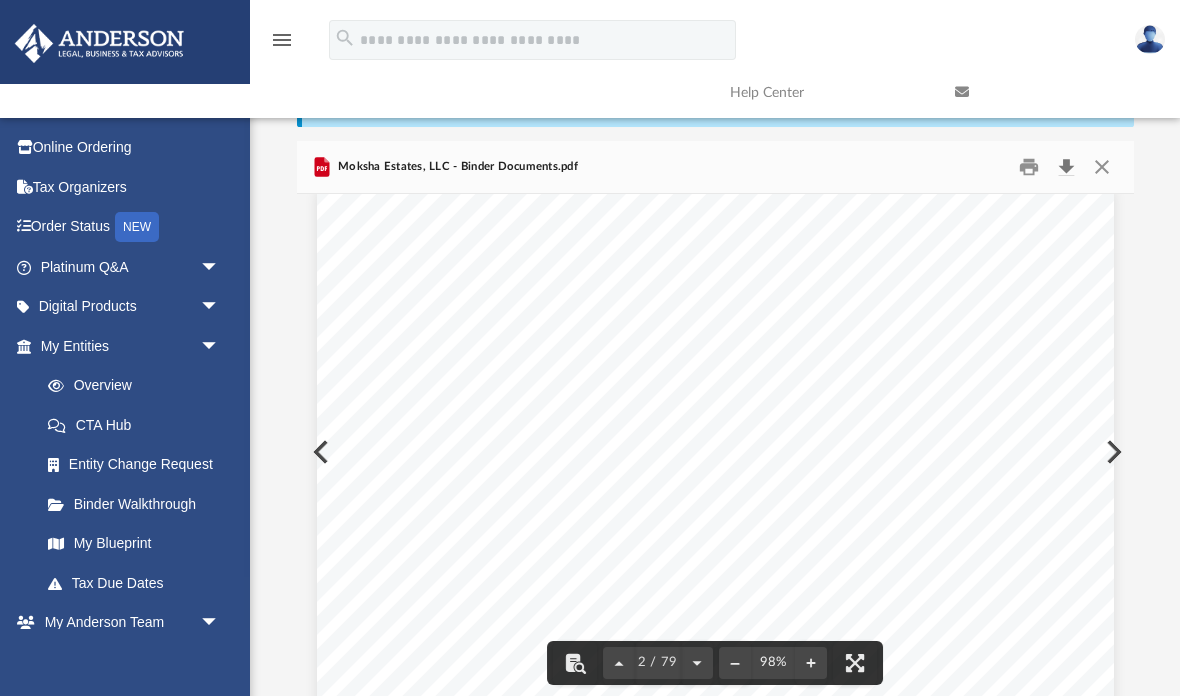 click at bounding box center [1067, 167] 